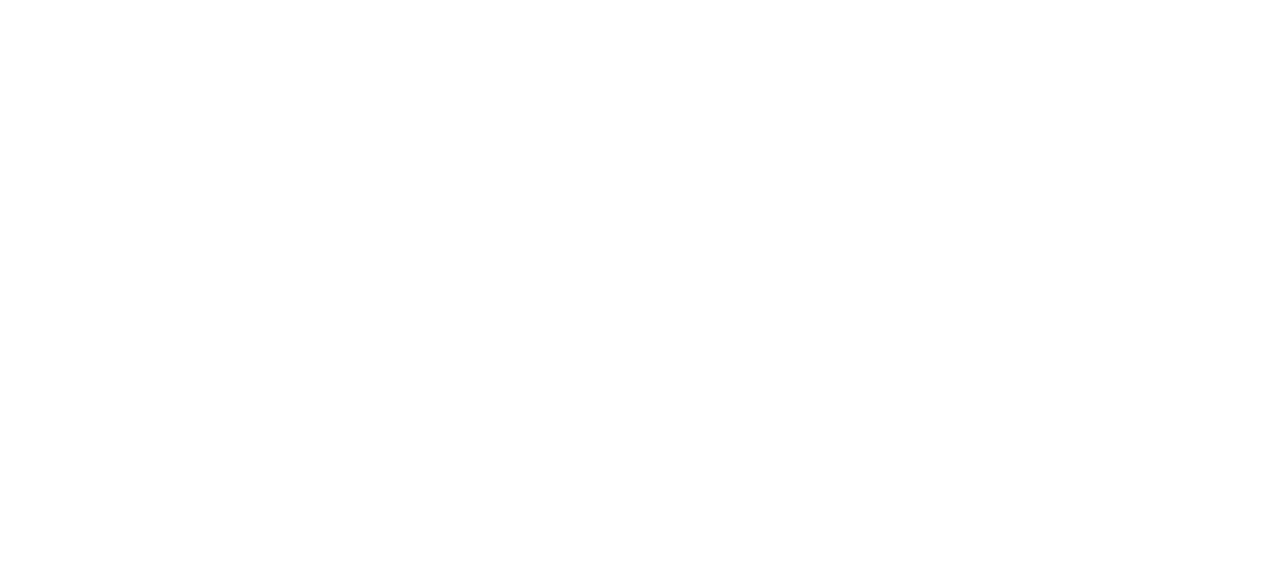 scroll, scrollTop: 0, scrollLeft: 0, axis: both 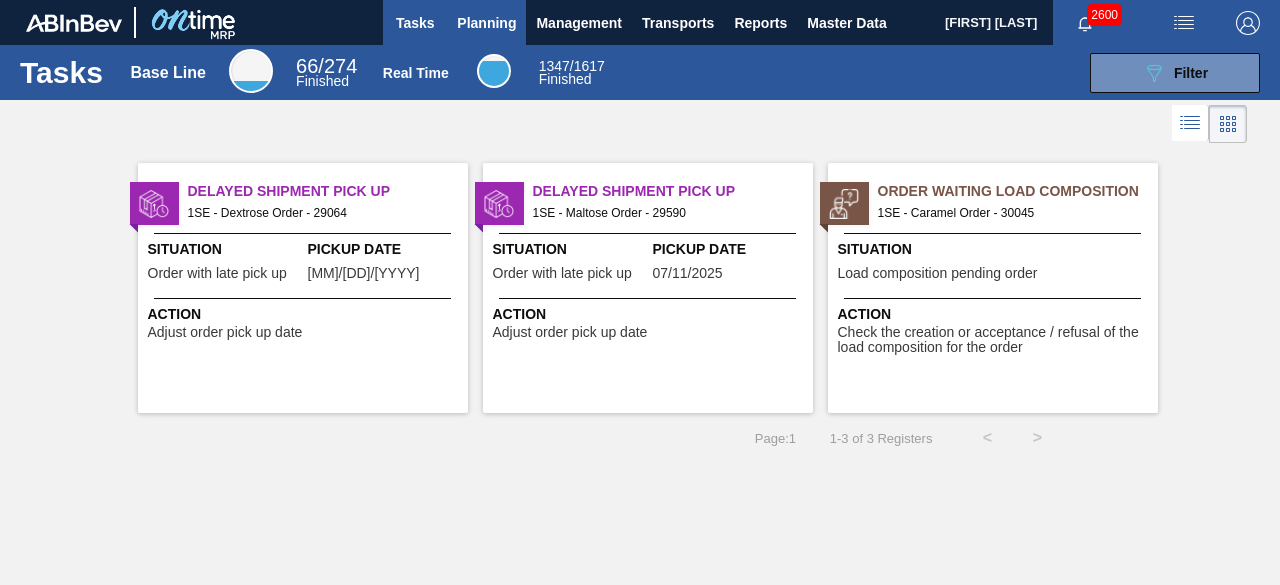 click on "Planning" at bounding box center [486, 23] 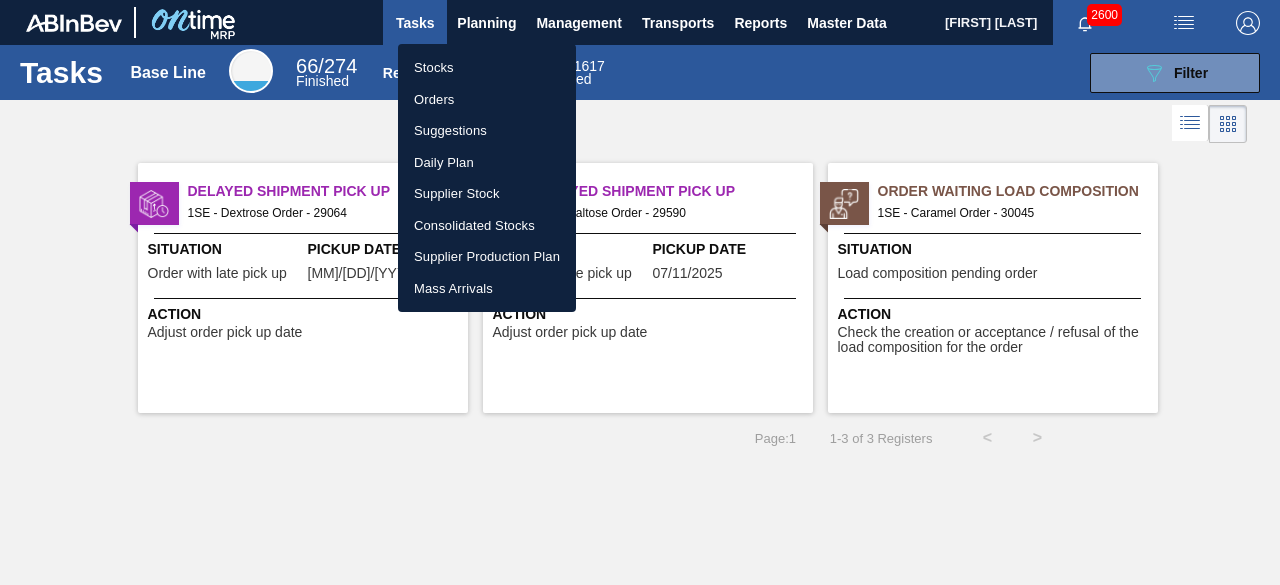 click on "Stocks" at bounding box center (487, 68) 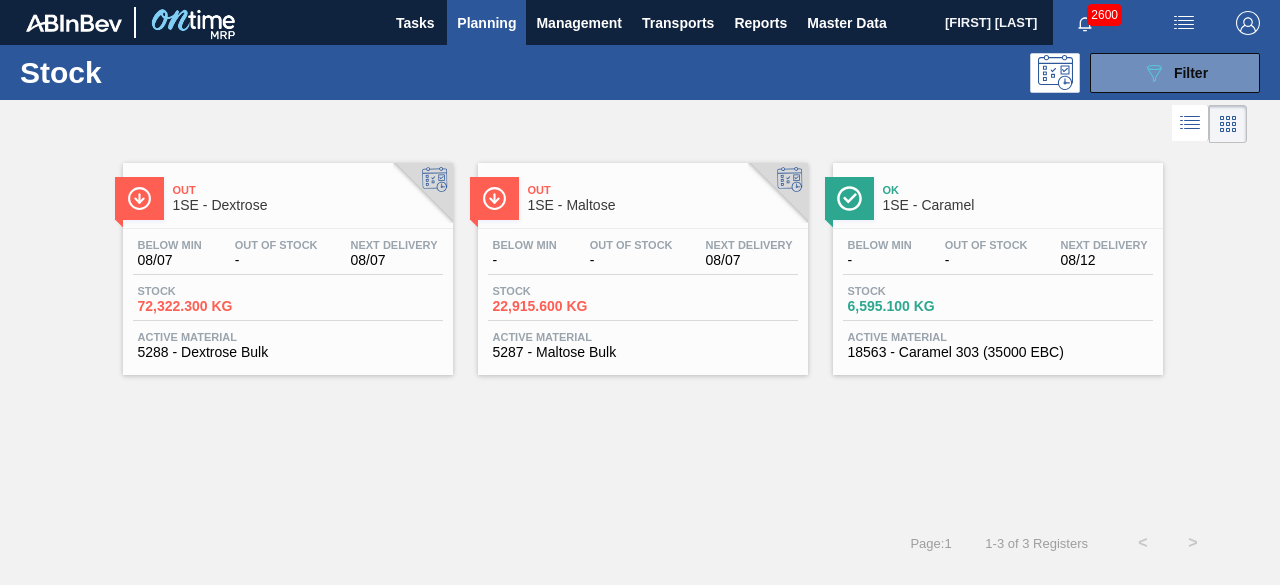 click on "Active Material 5288 - Dextrose Bulk" at bounding box center [288, 345] 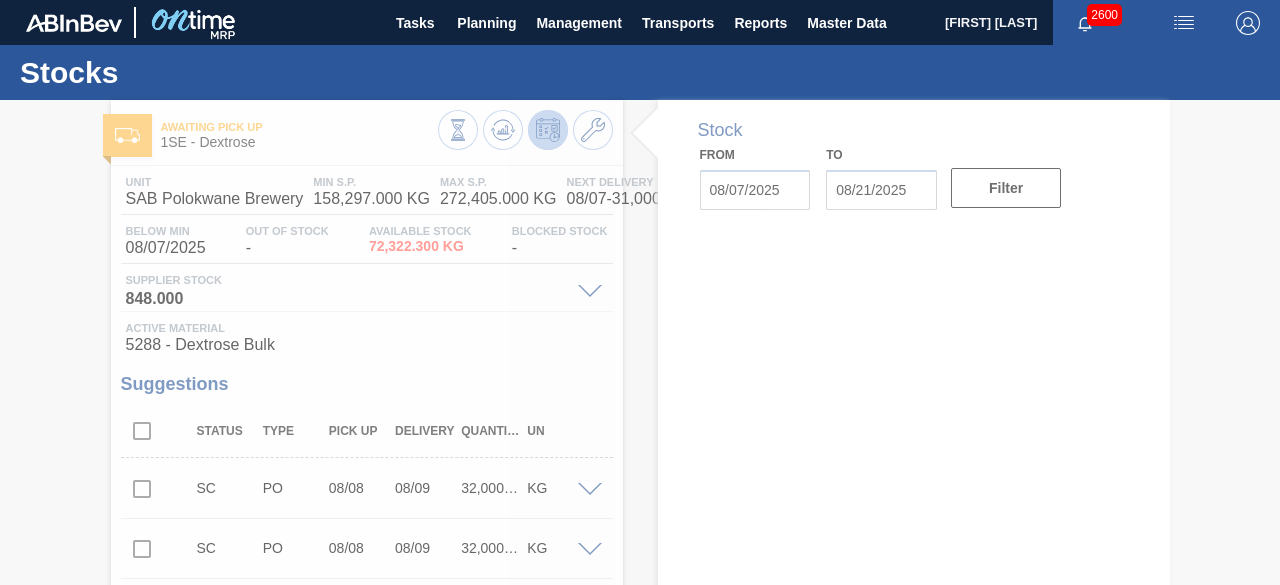type on "08/07/2025" 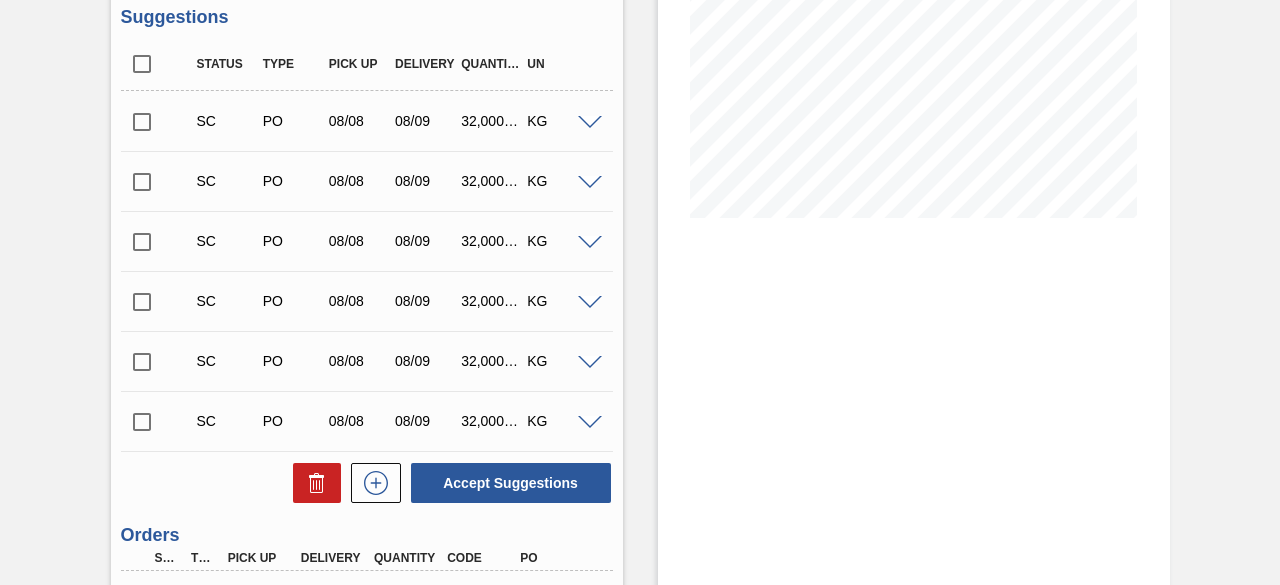 scroll, scrollTop: 380, scrollLeft: 0, axis: vertical 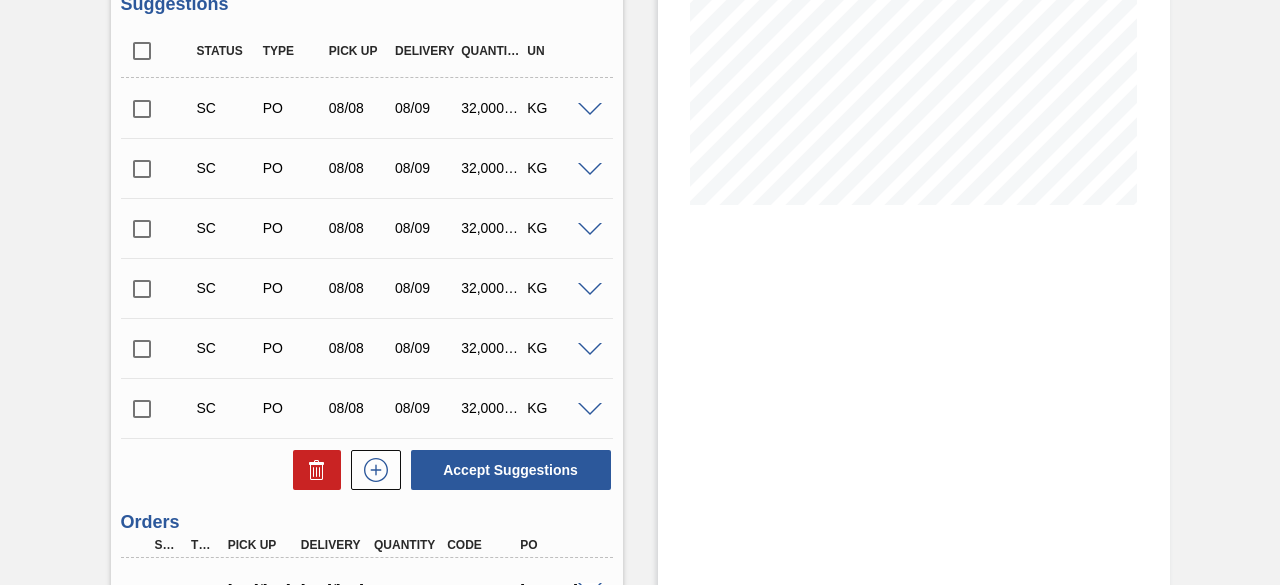 click at bounding box center (590, 110) 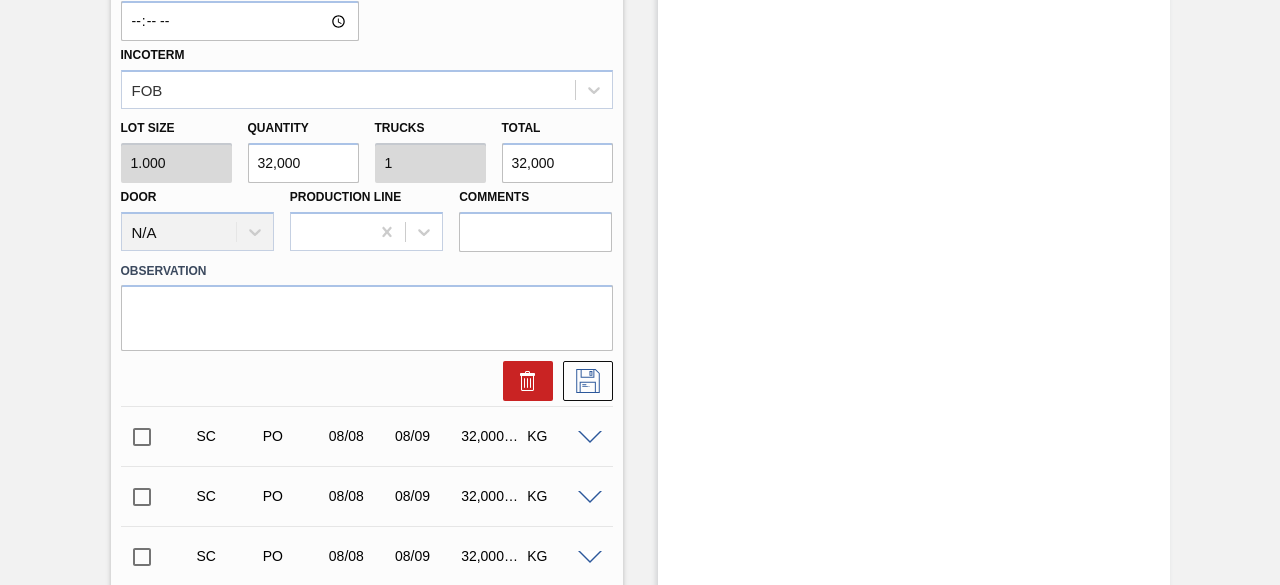 scroll, scrollTop: 862, scrollLeft: 0, axis: vertical 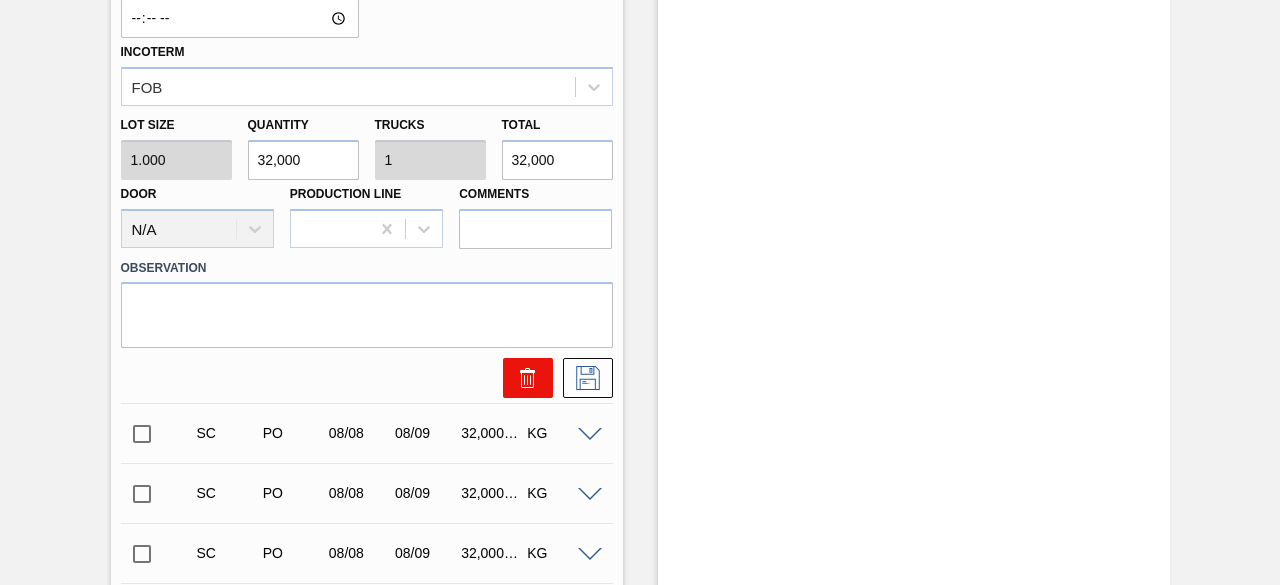 click 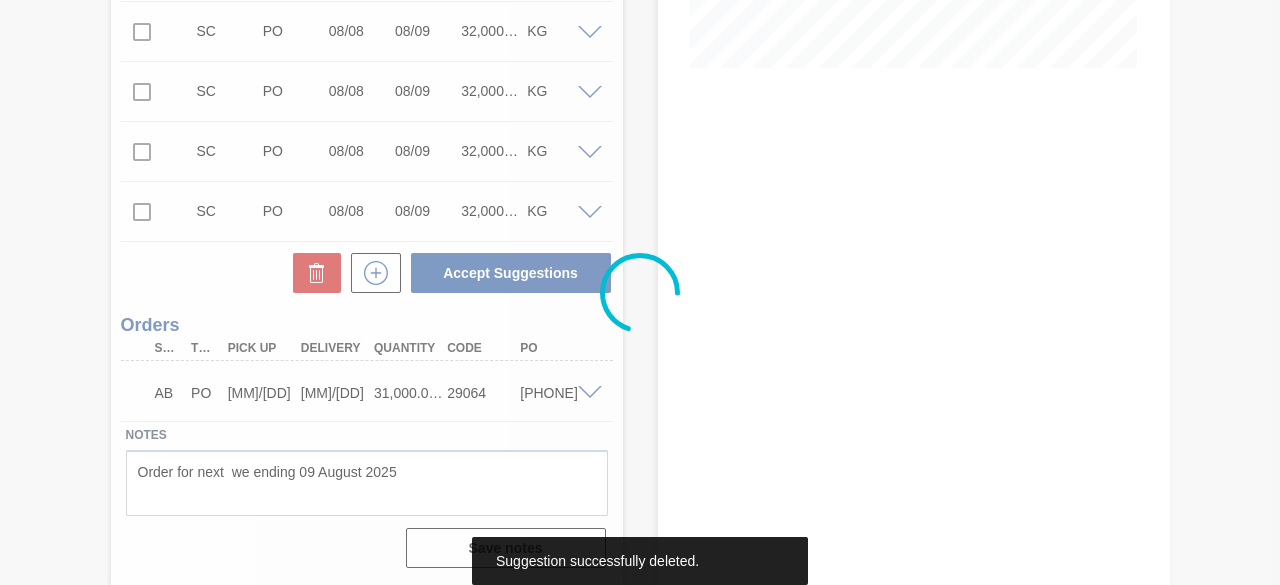 scroll, scrollTop: 55, scrollLeft: 0, axis: vertical 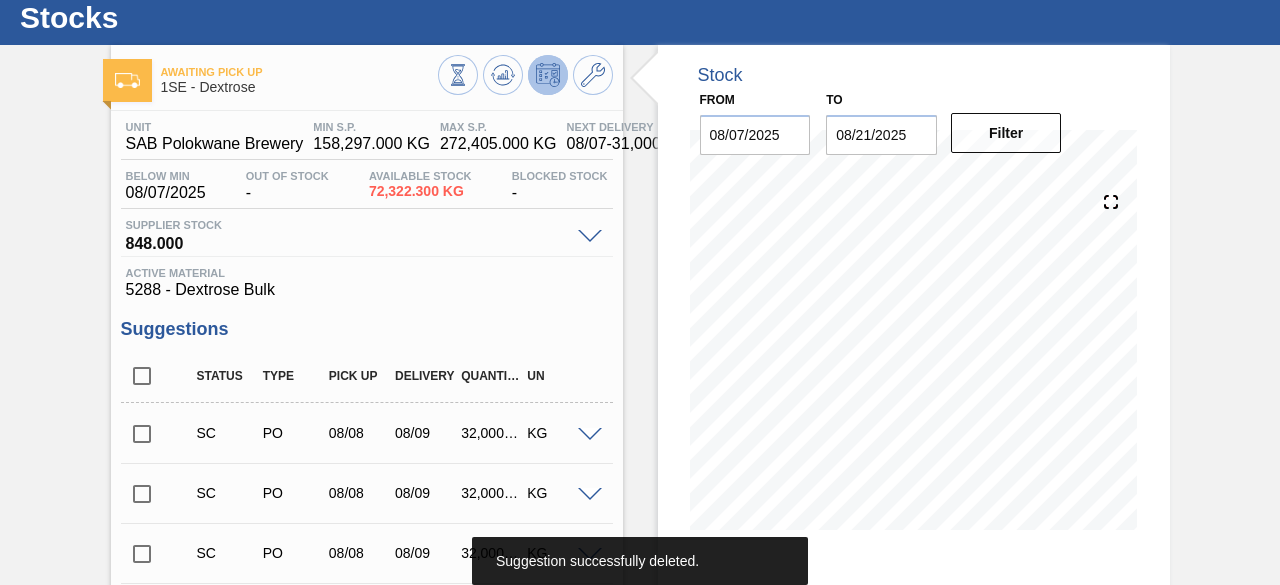 click at bounding box center (590, 435) 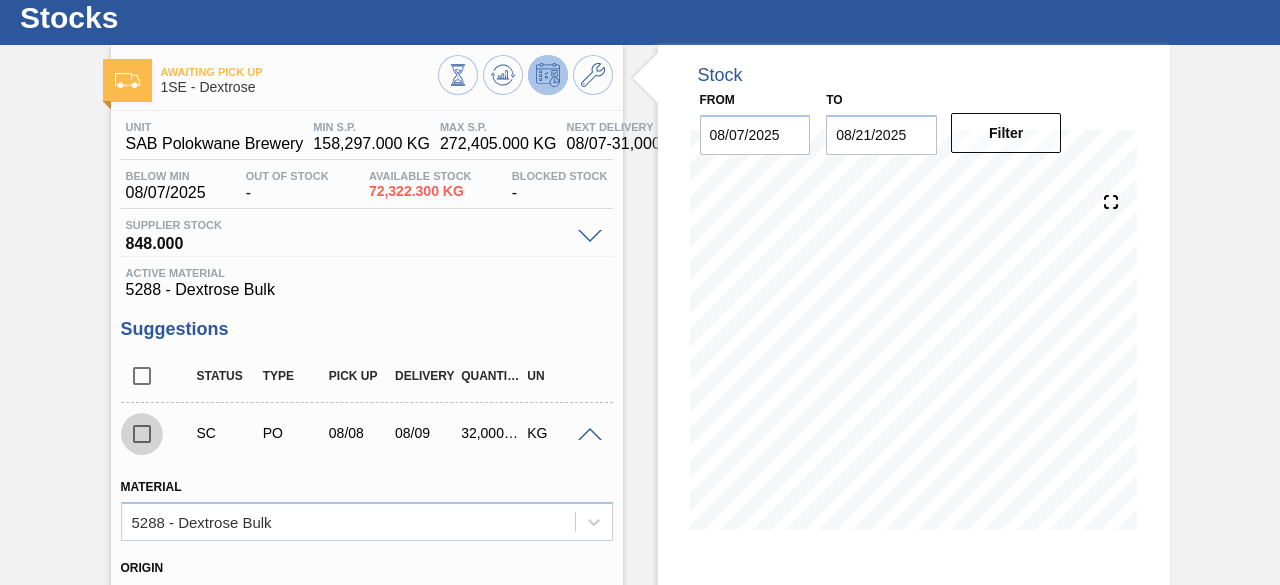 click at bounding box center [142, 434] 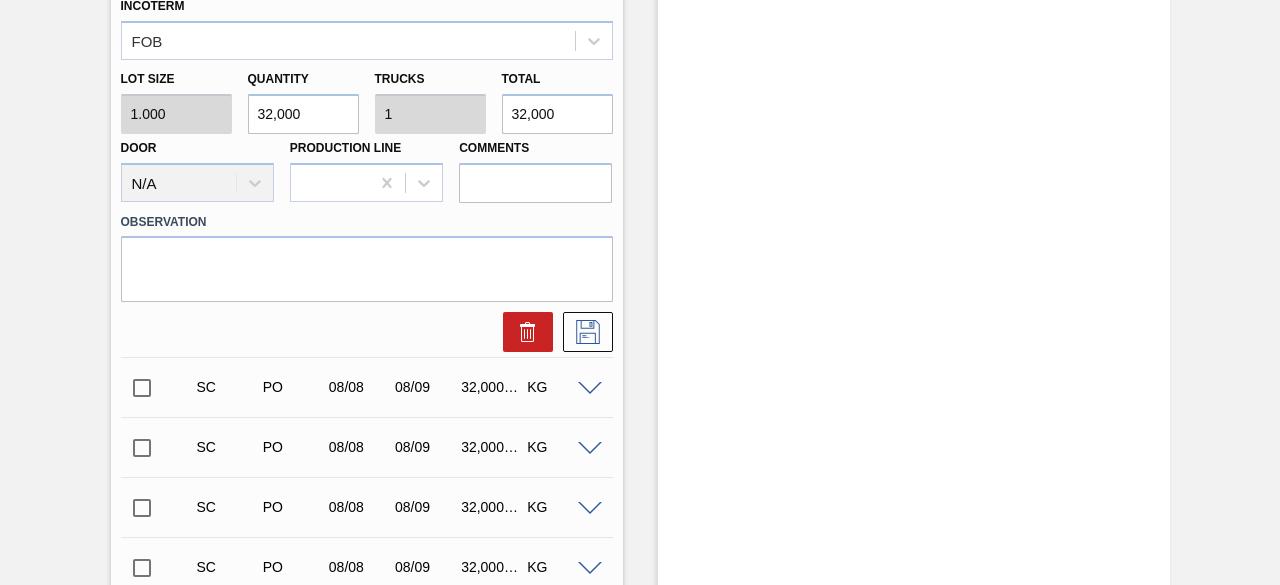 scroll, scrollTop: 910, scrollLeft: 0, axis: vertical 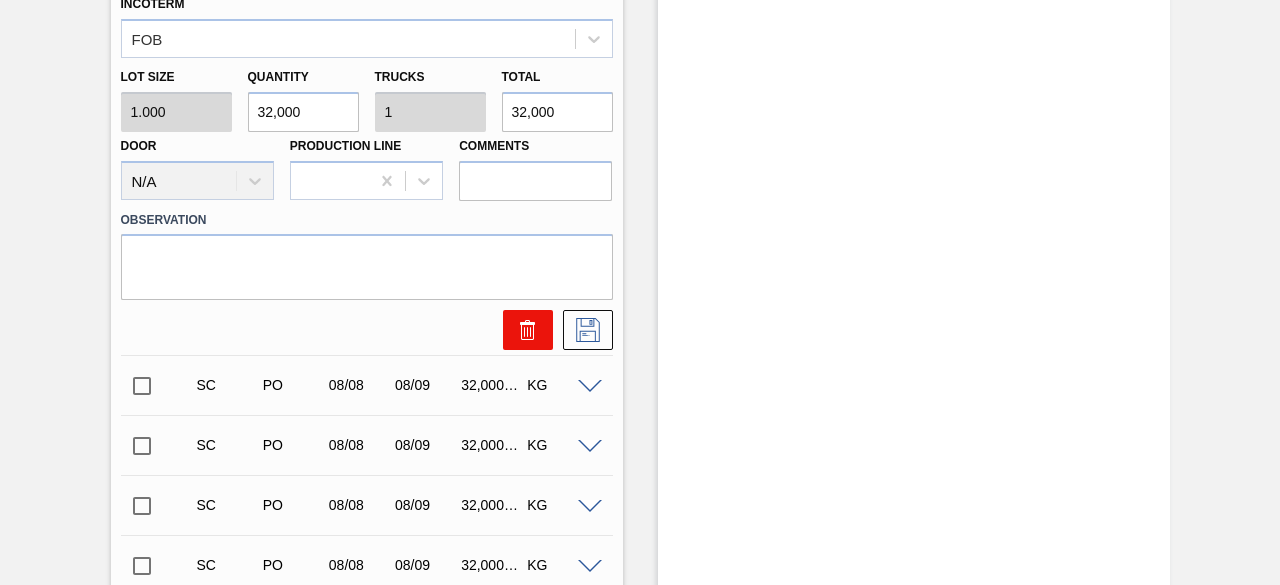 click 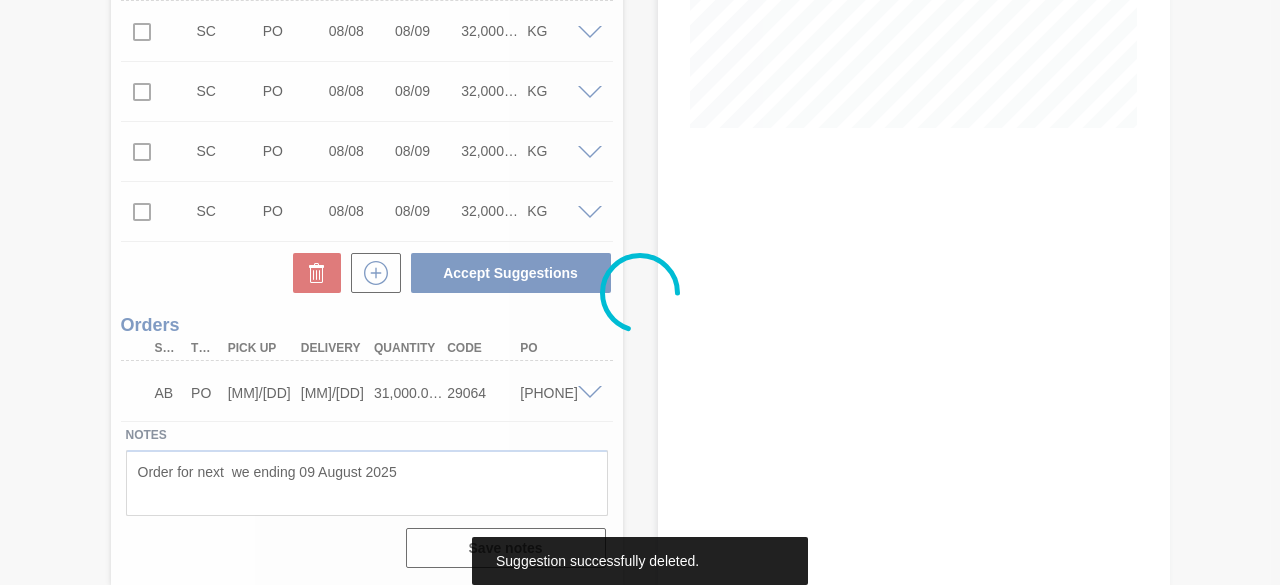 scroll, scrollTop: 104, scrollLeft: 0, axis: vertical 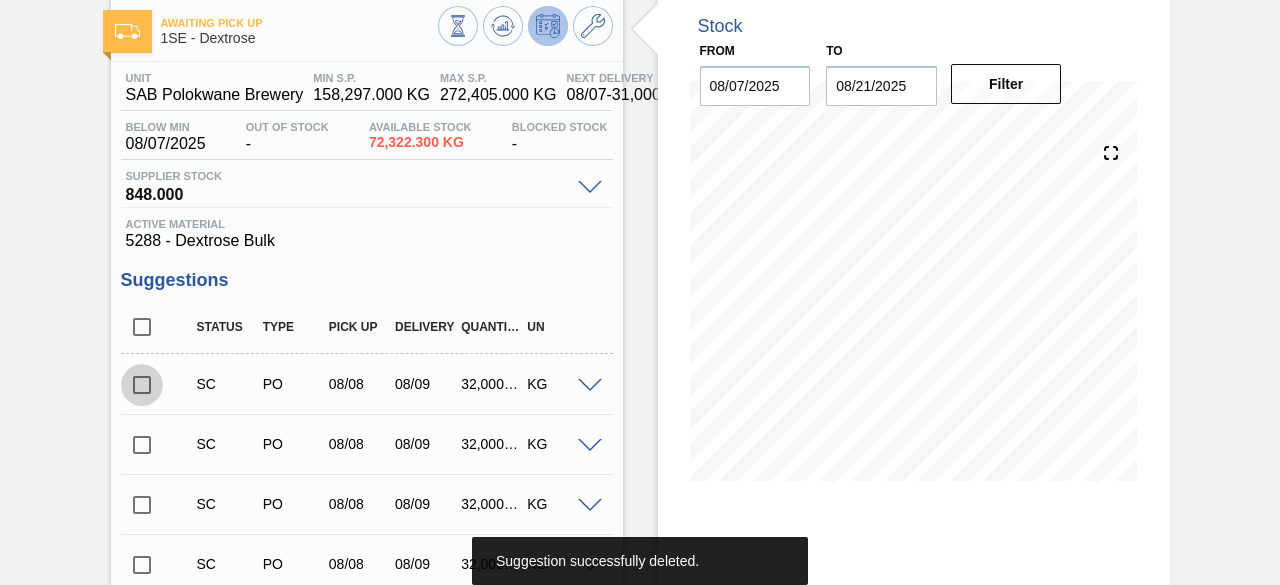 click at bounding box center (142, 385) 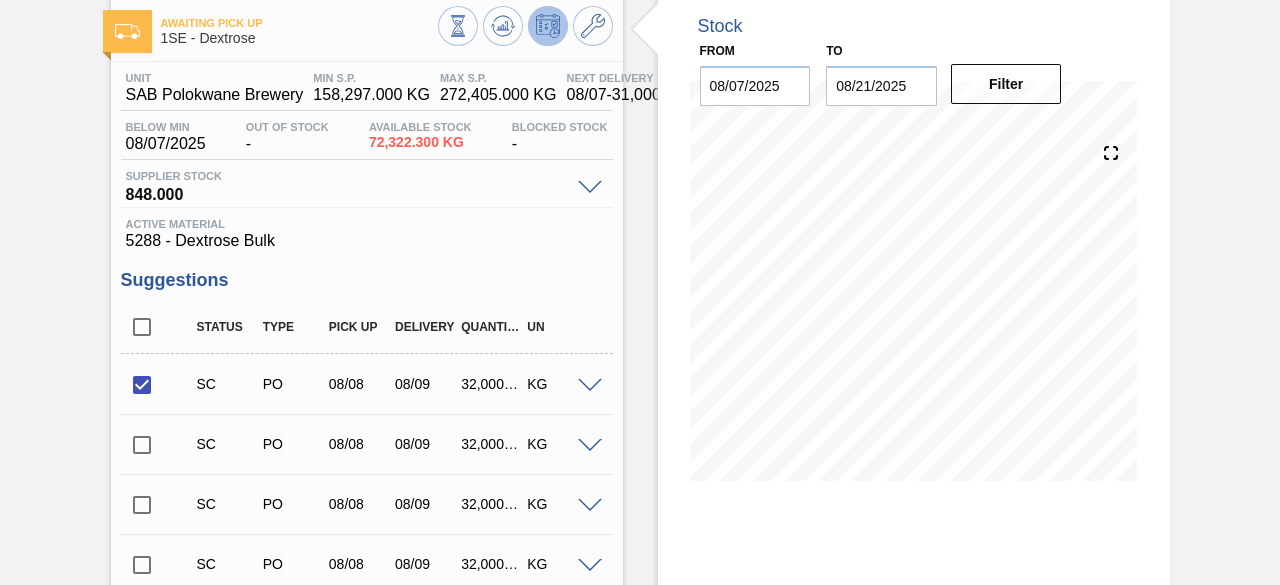click at bounding box center (590, 386) 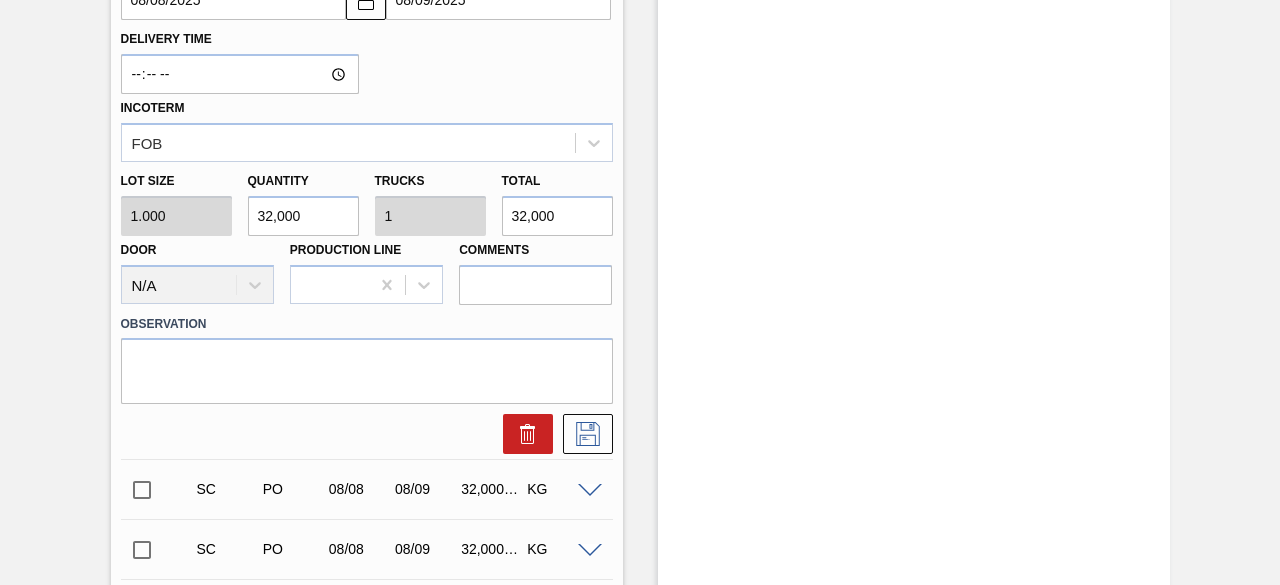 scroll, scrollTop: 822, scrollLeft: 0, axis: vertical 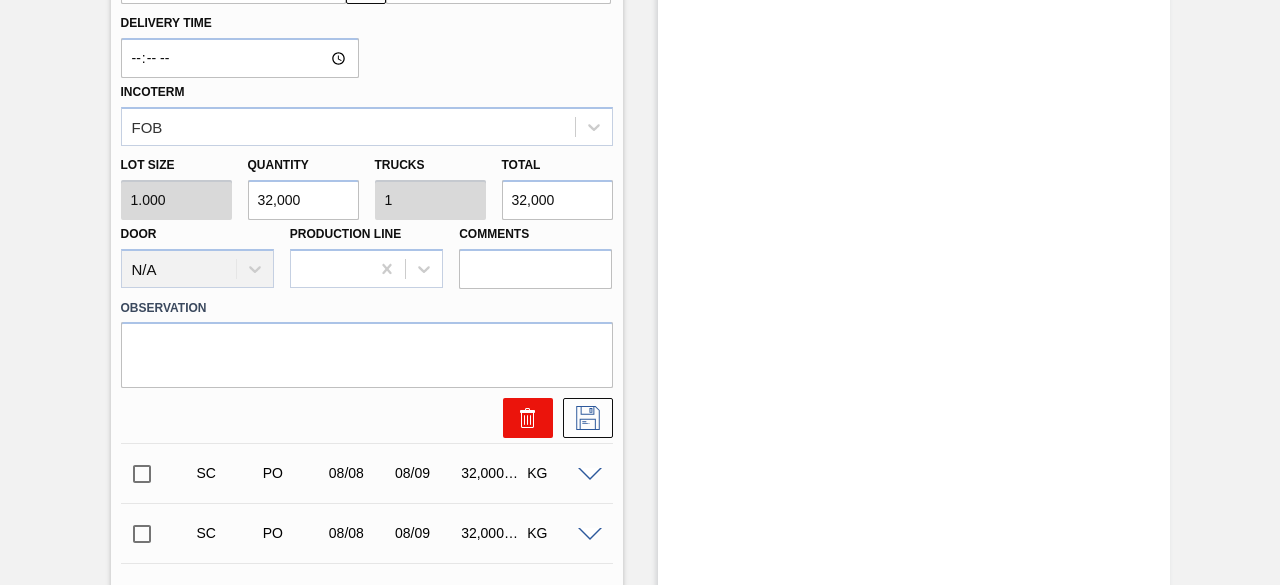 click 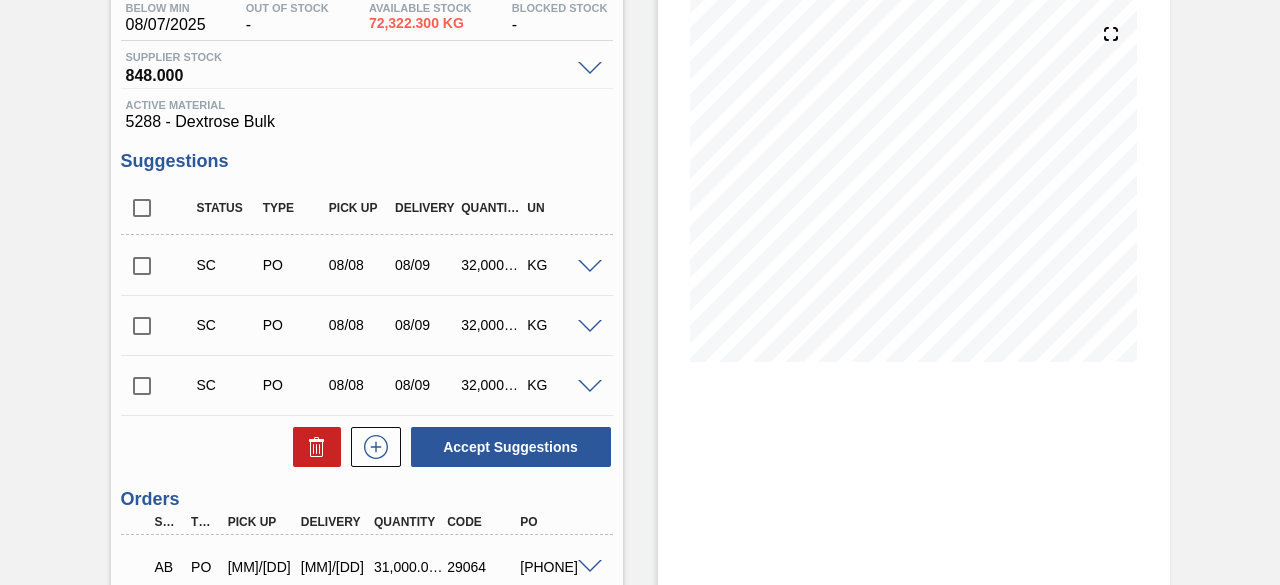 scroll, scrollTop: 230, scrollLeft: 0, axis: vertical 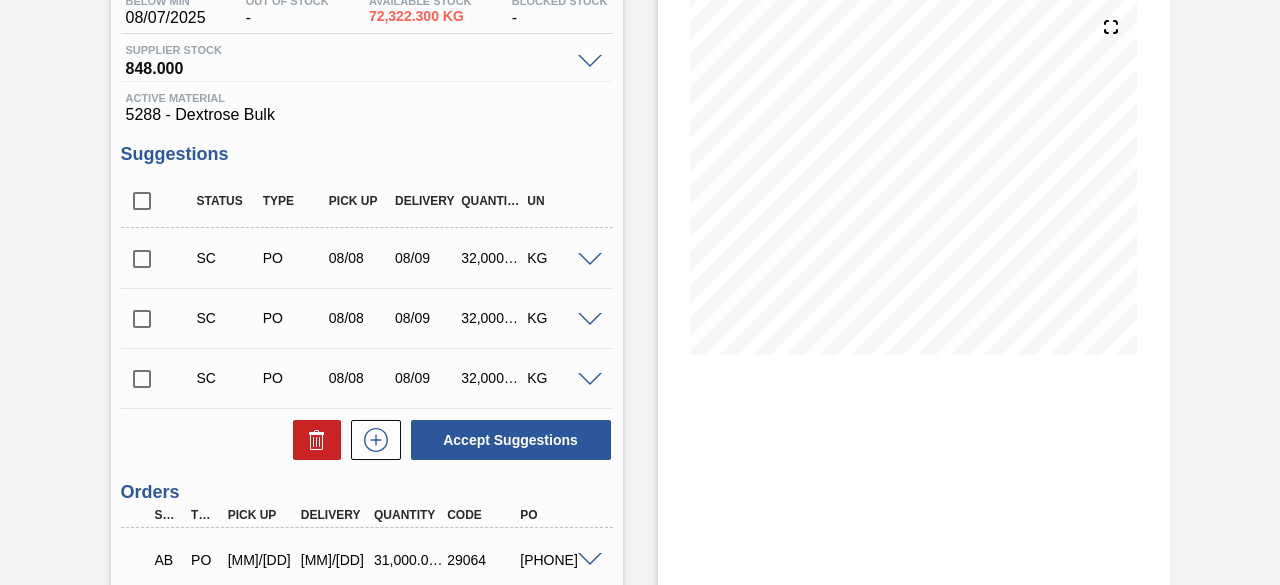 click at bounding box center (142, 259) 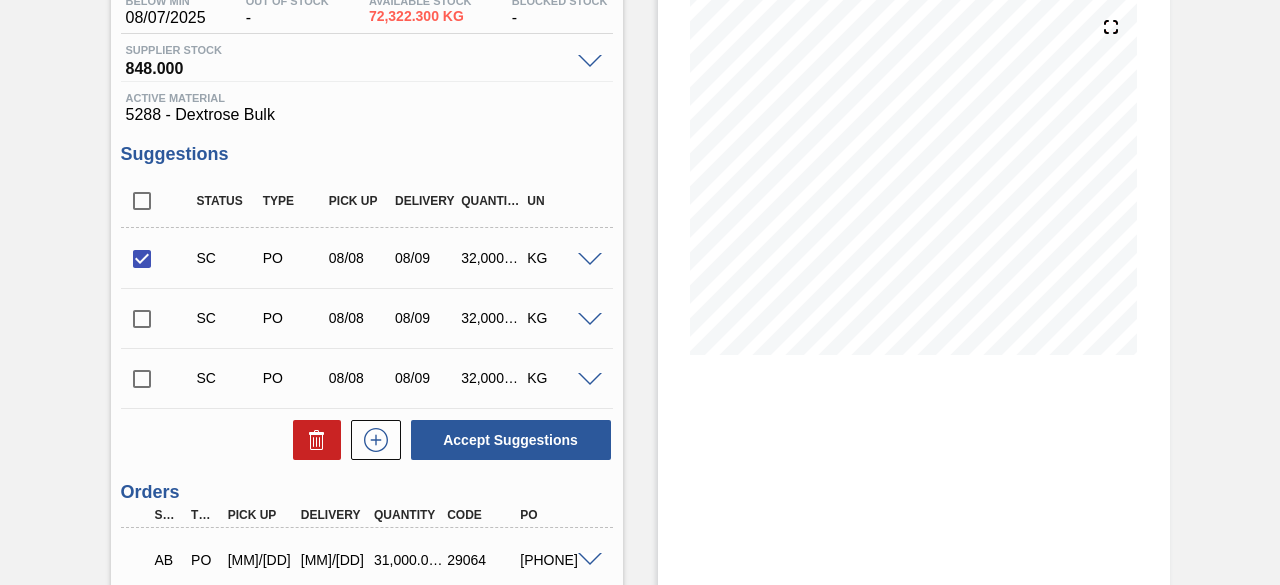 click at bounding box center (590, 260) 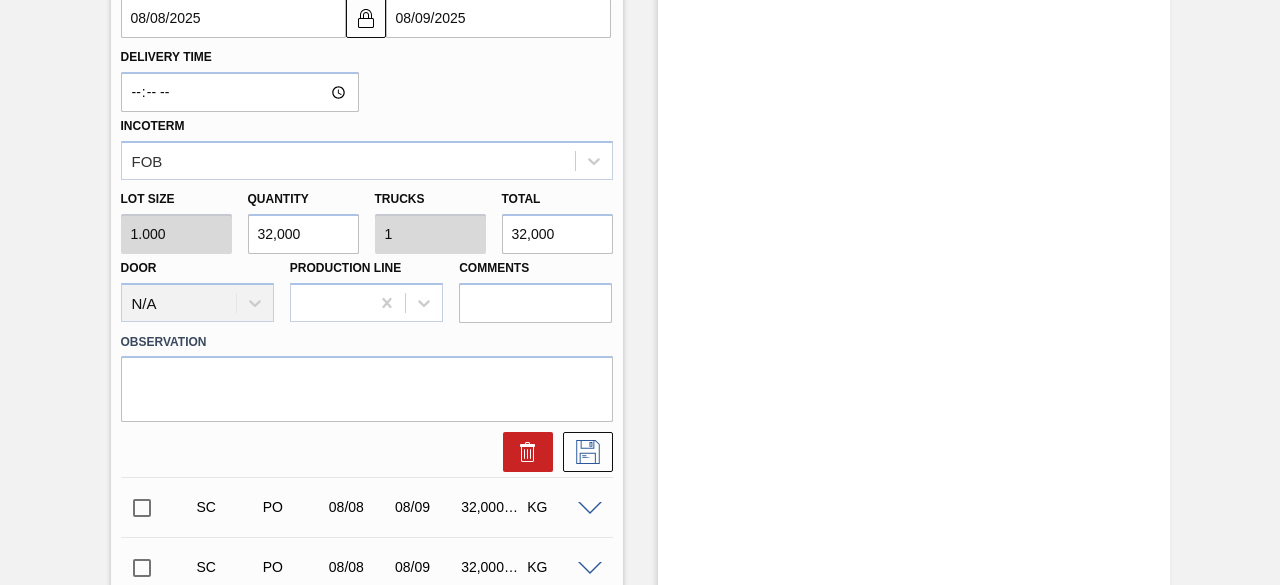scroll, scrollTop: 857, scrollLeft: 0, axis: vertical 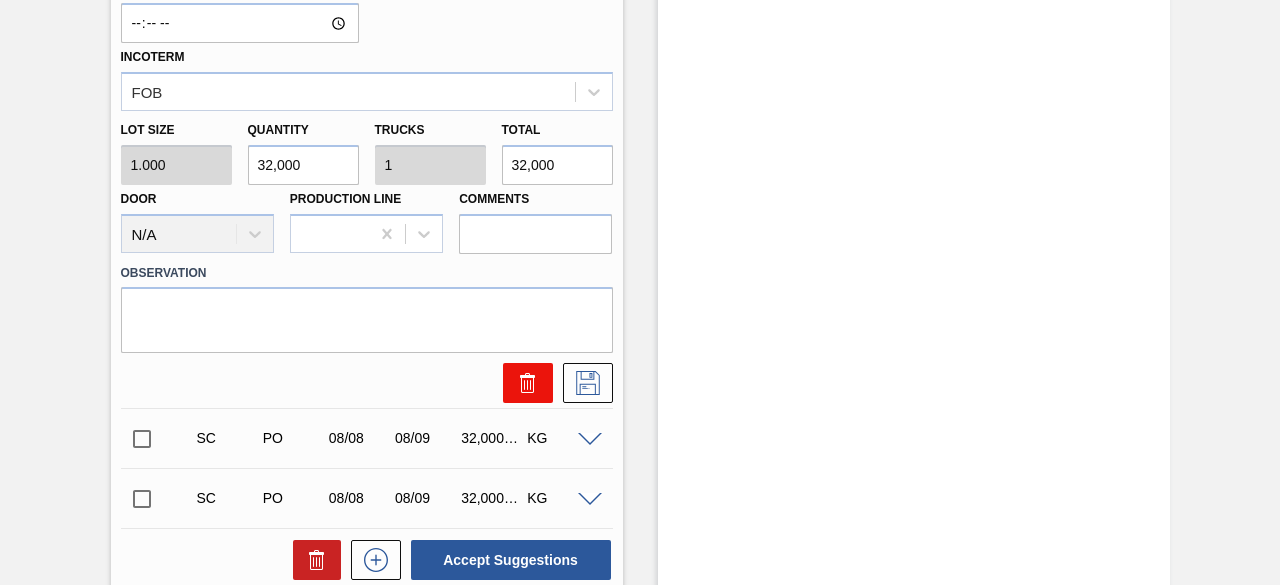 click 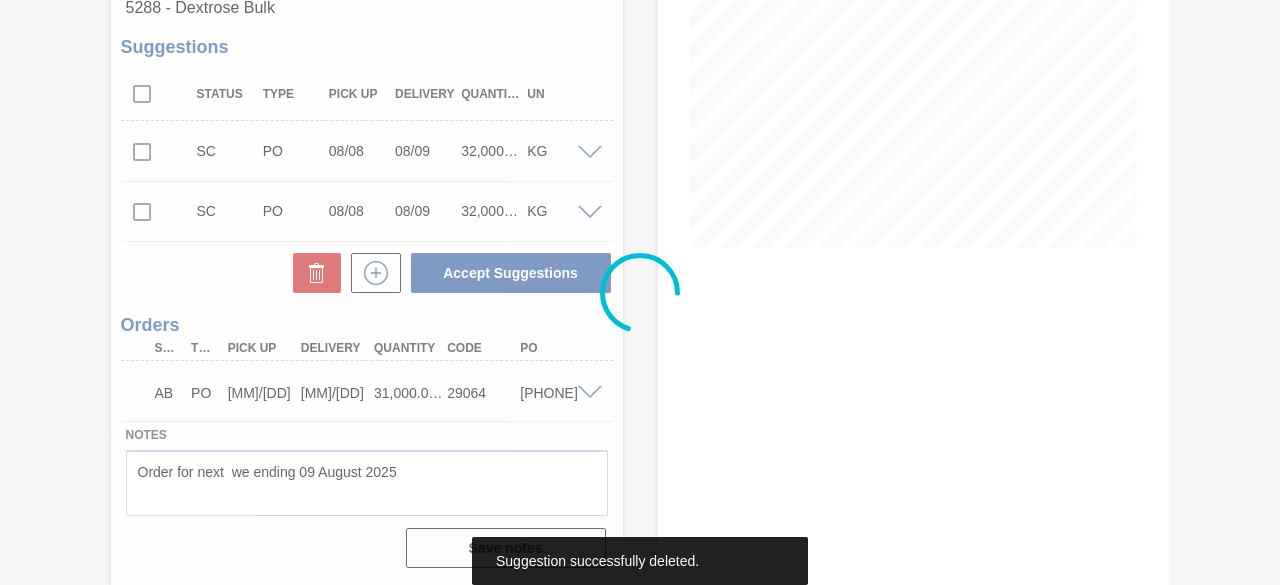 scroll, scrollTop: 50, scrollLeft: 0, axis: vertical 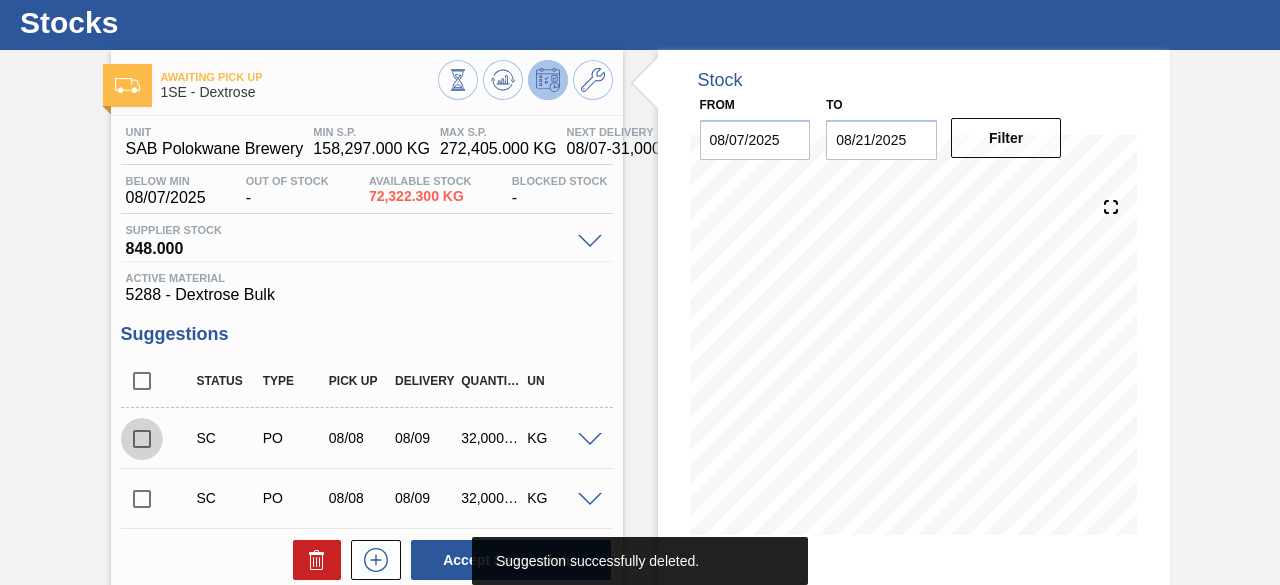 click at bounding box center [142, 439] 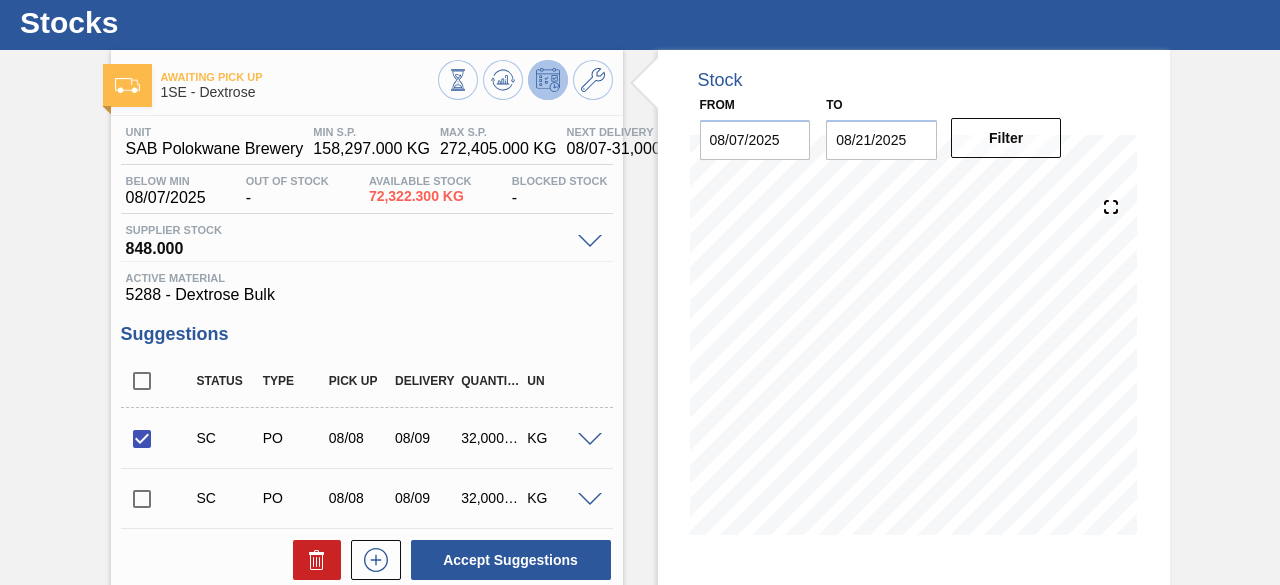 click at bounding box center (590, 440) 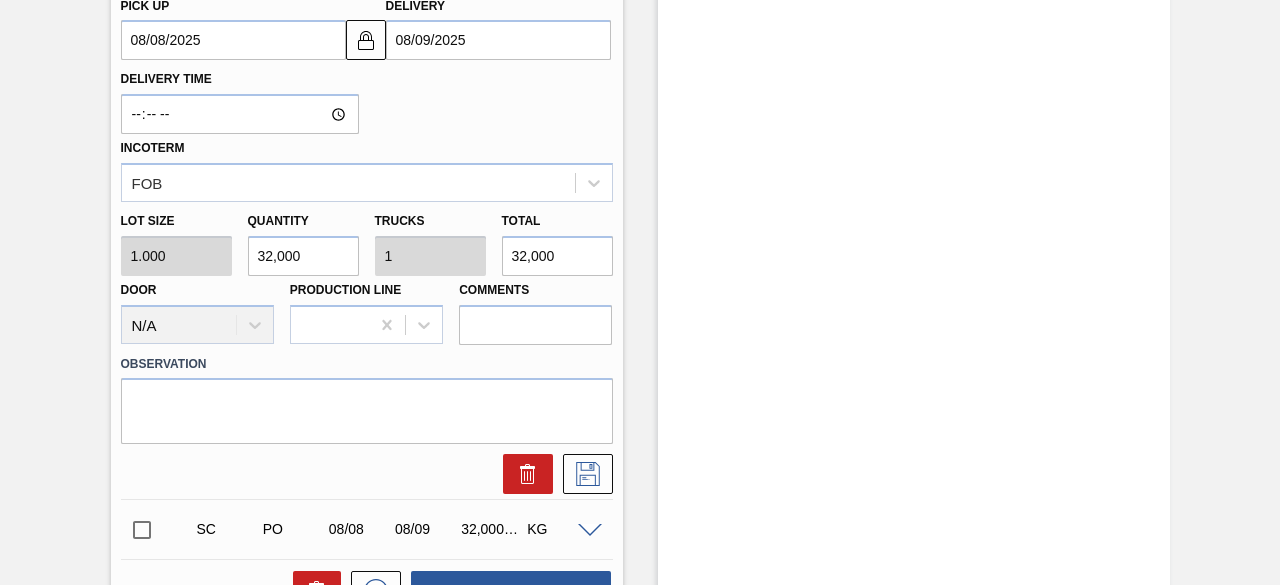 scroll, scrollTop: 774, scrollLeft: 0, axis: vertical 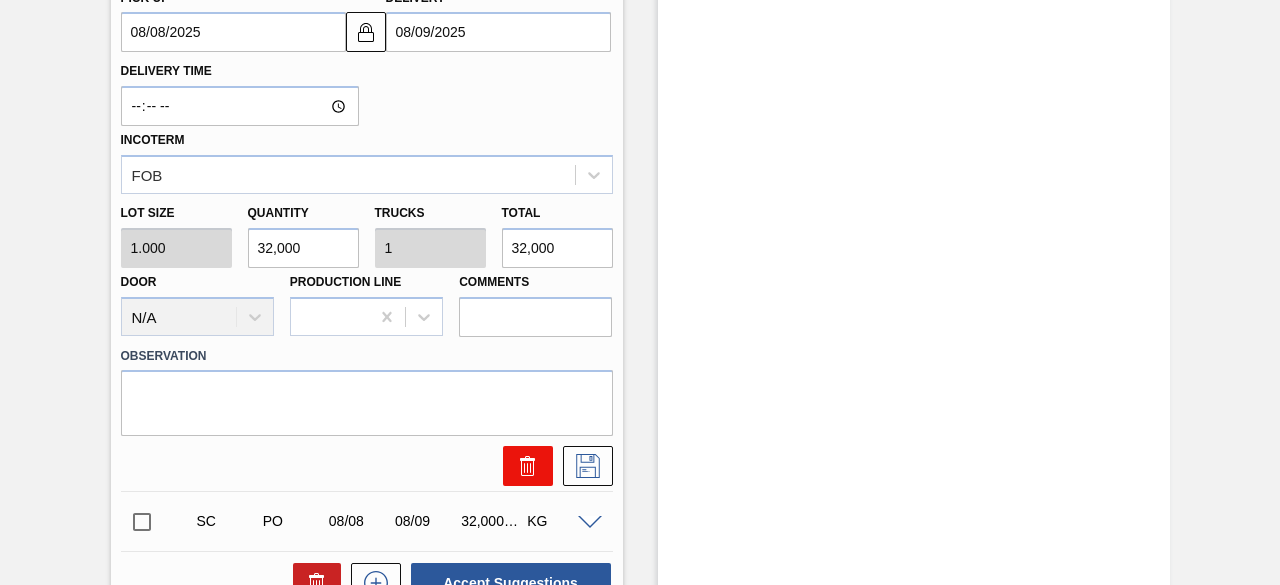 click 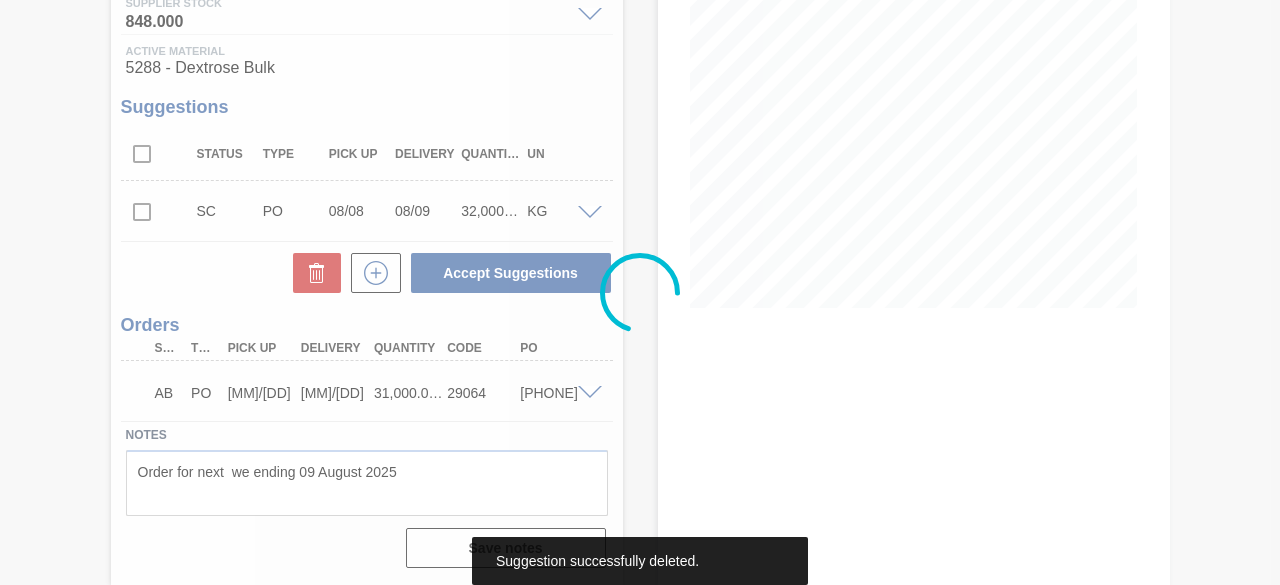 scroll, scrollTop: 0, scrollLeft: 0, axis: both 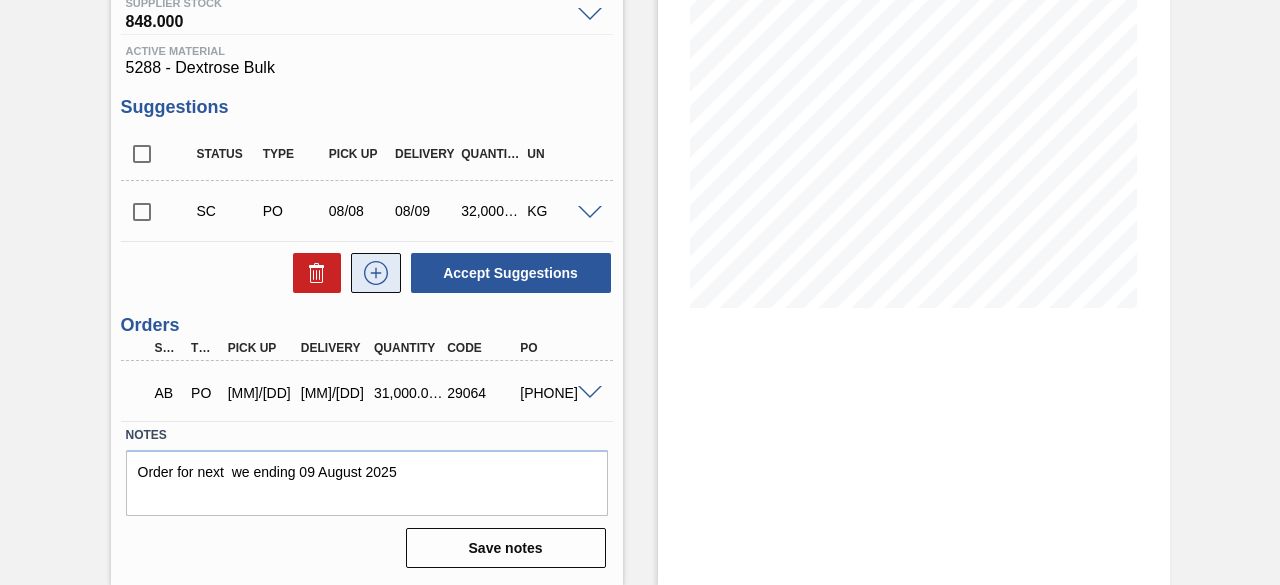 click 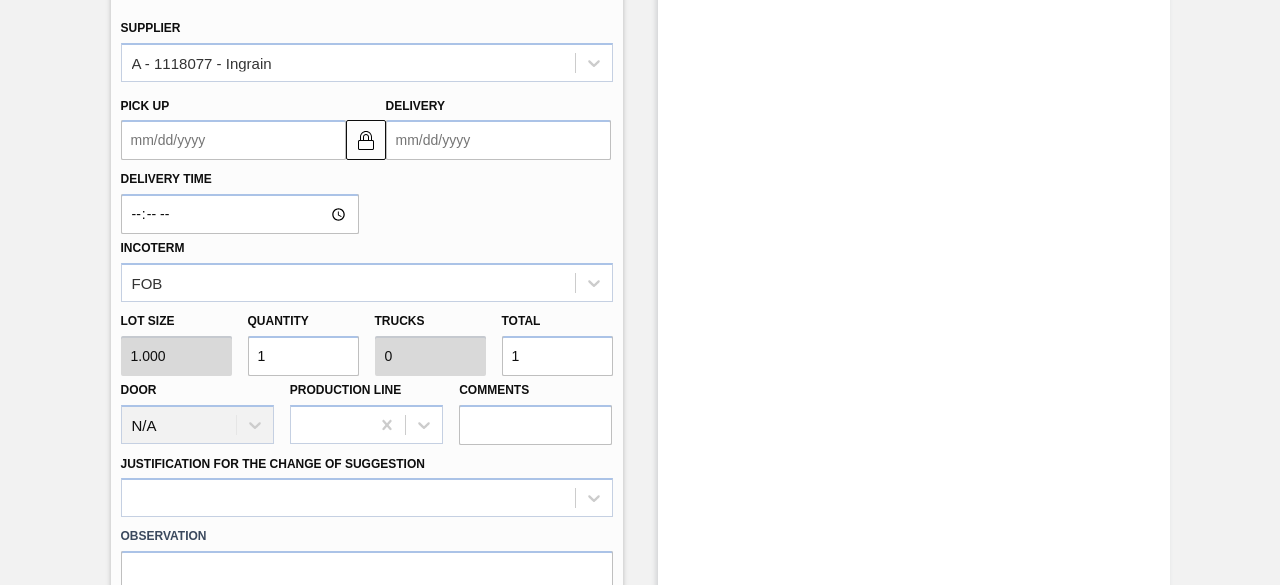scroll, scrollTop: 756, scrollLeft: 0, axis: vertical 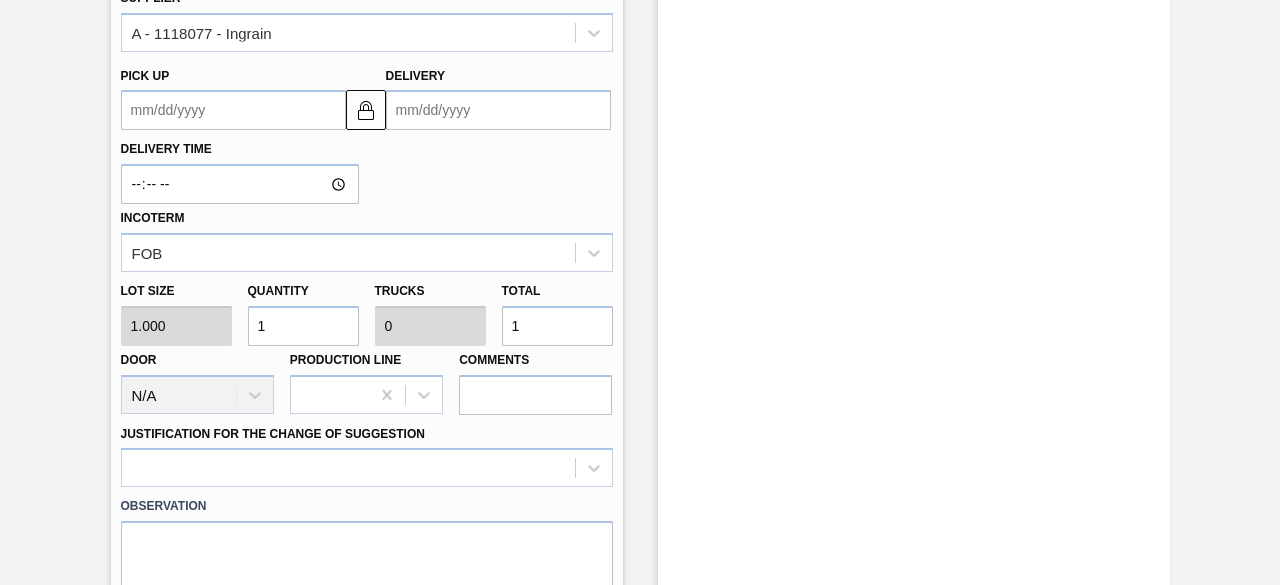 click on "Delivery" at bounding box center (498, 110) 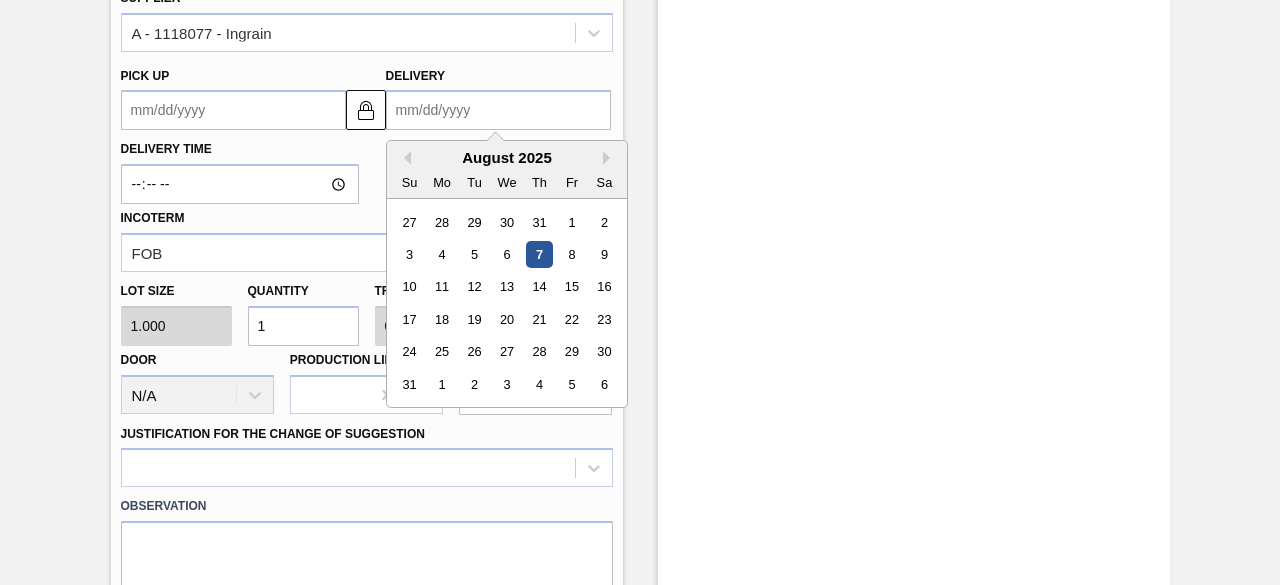 click on "August 2025" at bounding box center [507, 157] 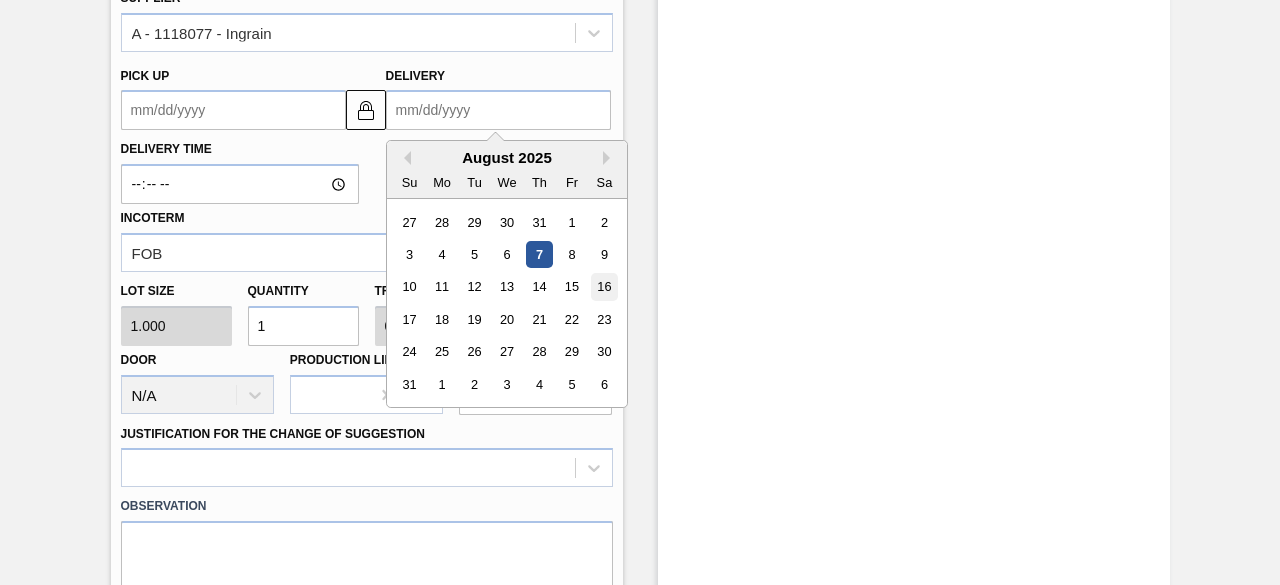 click on "16" at bounding box center (603, 287) 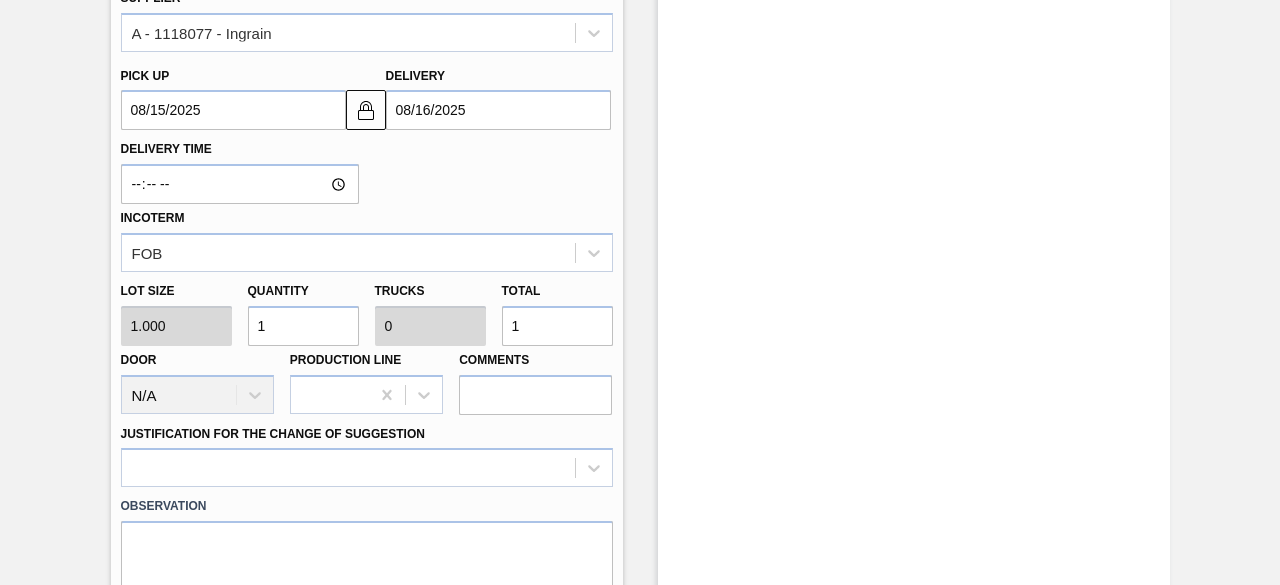 click on "Lot size 1.000 Quantity 1 Trucks 0 Total 1 Door N/A Production Line Comments" at bounding box center [367, 343] 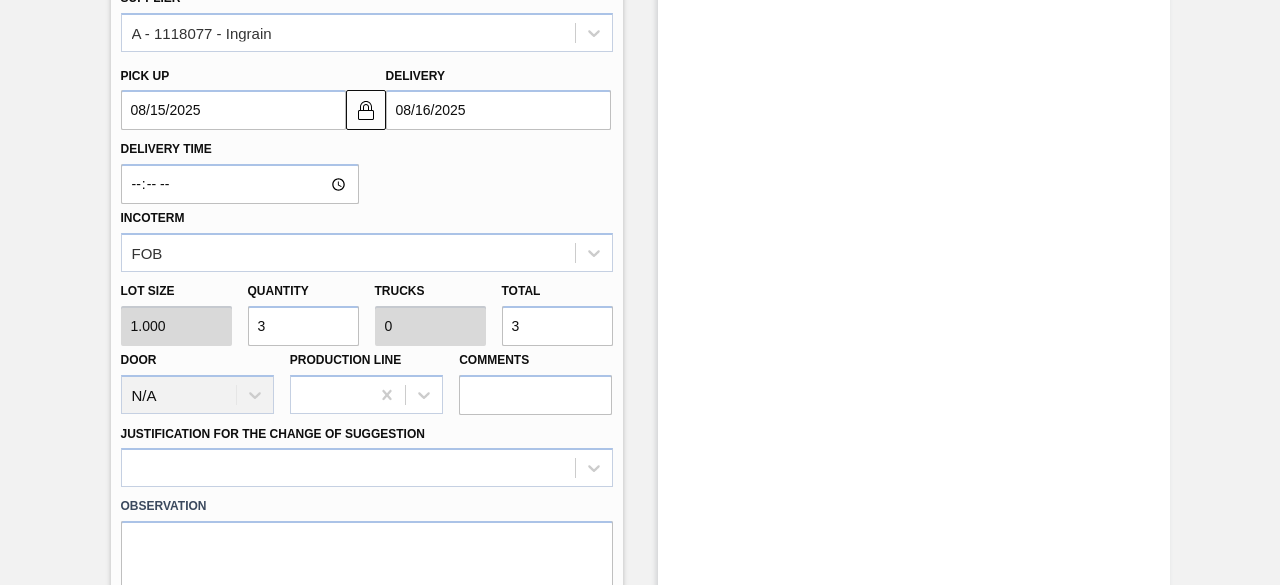 type on "31" 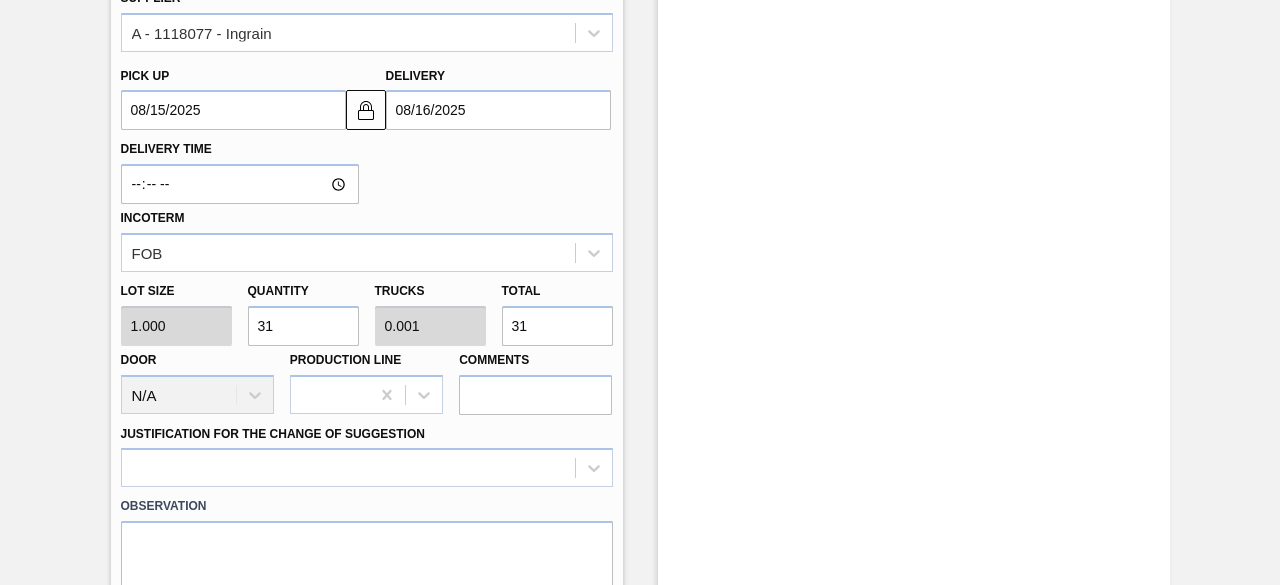 type on "310" 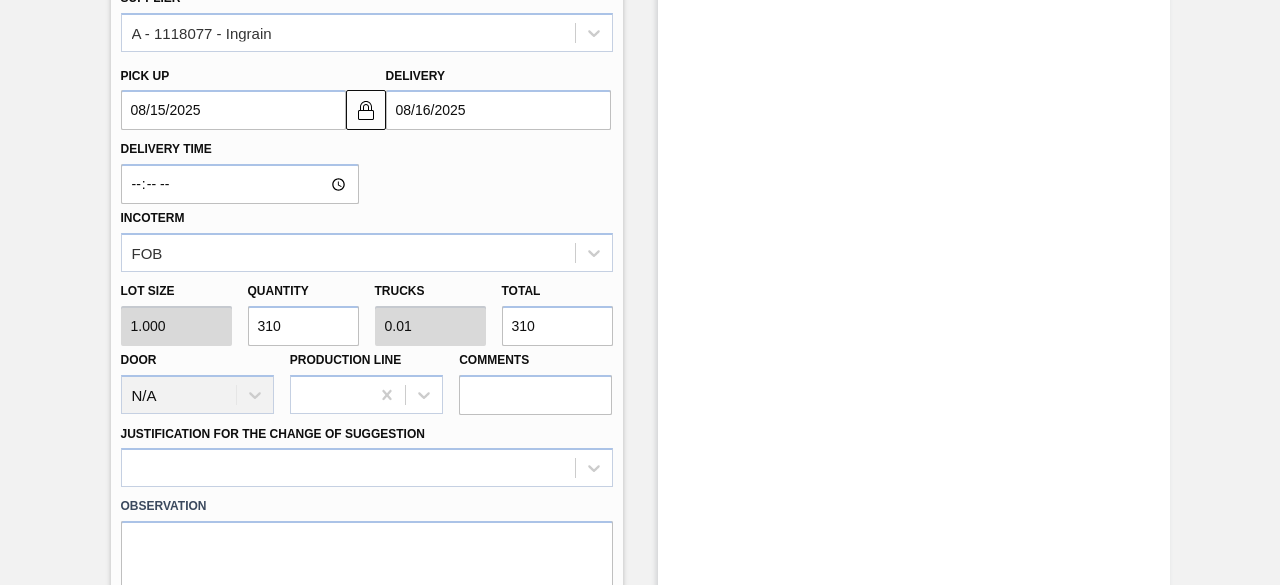 type on "3,100" 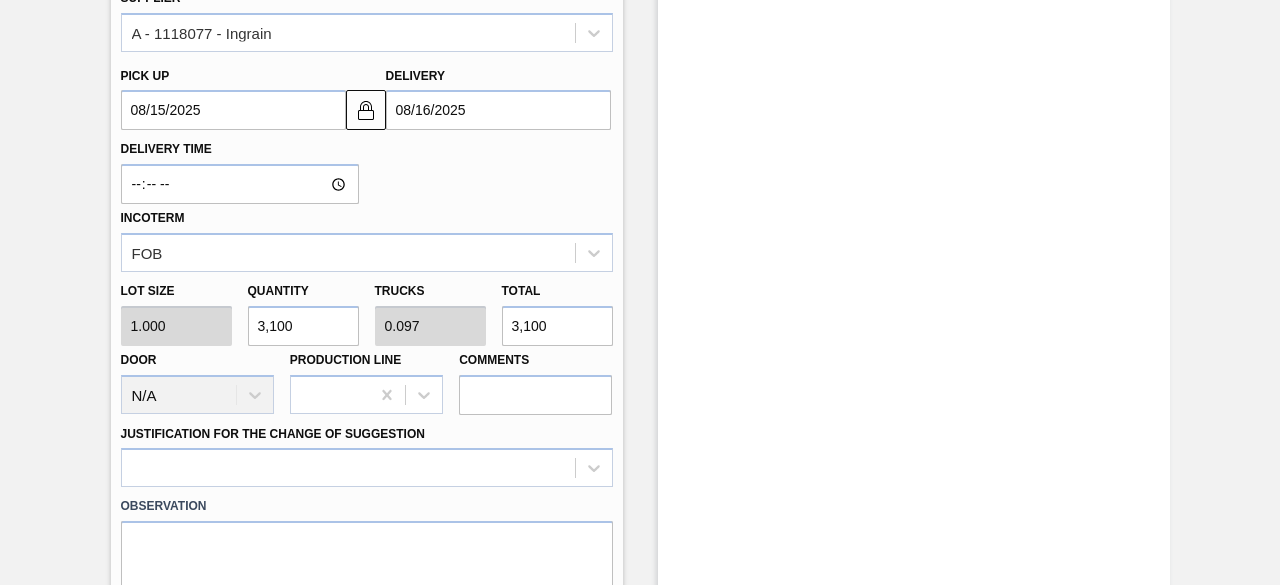 type on "31,000" 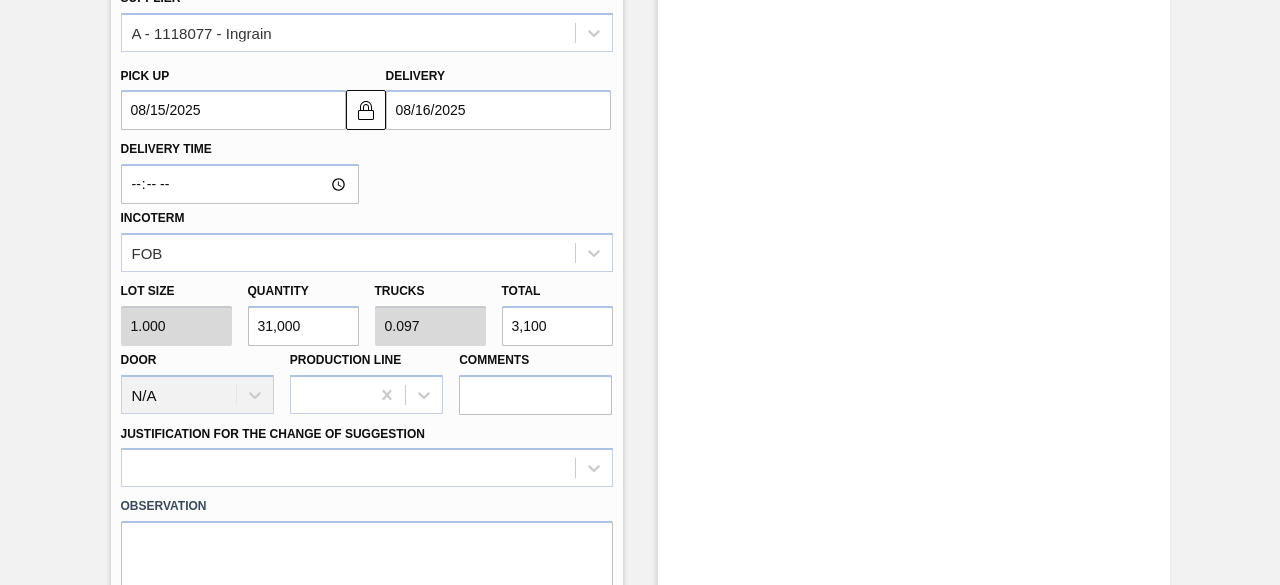type on "0.969" 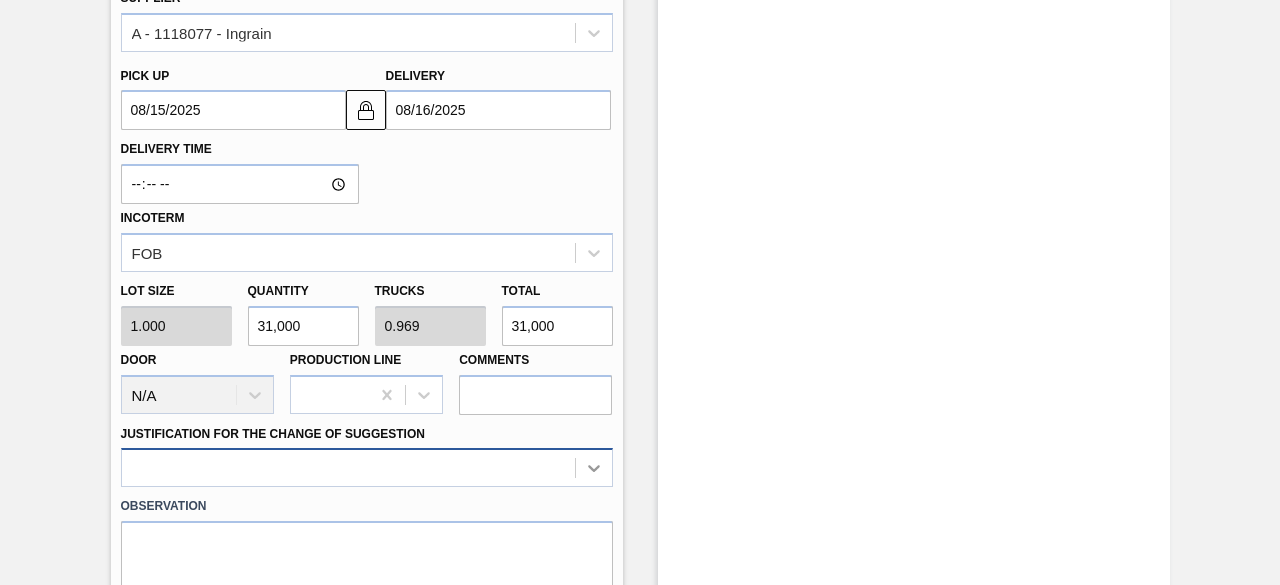 type on "31,000" 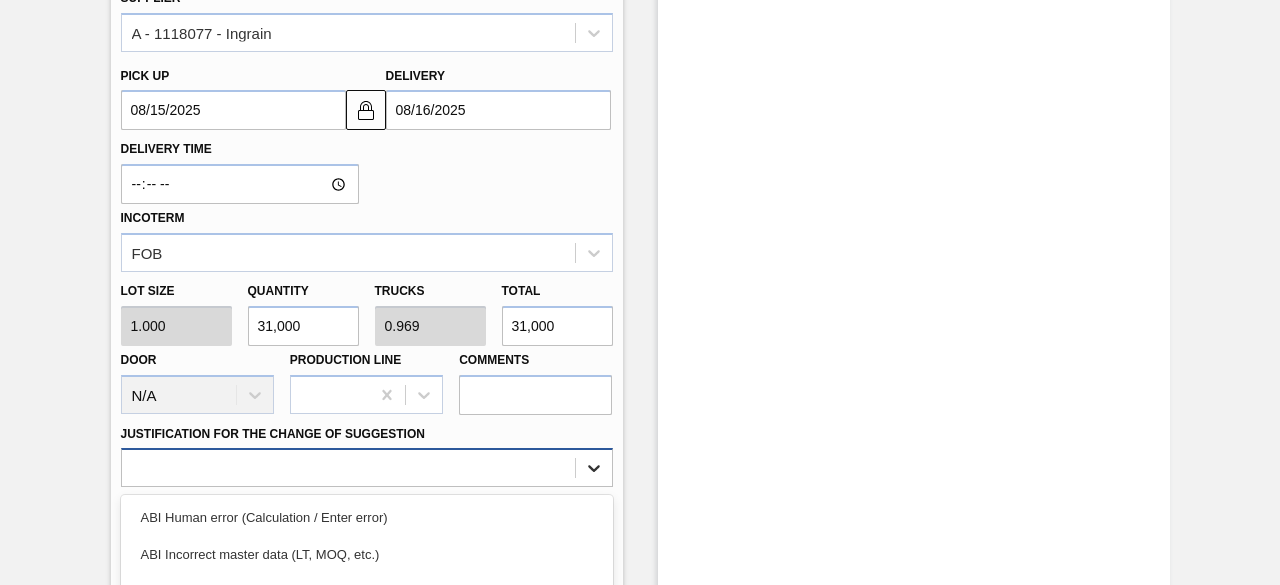 click on "option ABI Planning - Production plan focused, 6 of 18. 18 results available. Use Up and Down to choose options, press Enter to select the currently focused option, press Escape to exit the menu, press Tab to select the option and exit the menu. ABI Human error (Calculation / Enter error) ABI Incorrect master data (LT, MOQ, etc.) ABI Inventory policy related ABI Logistics (Unloading issues etc.) ABI Planning - Graphics change or VBI ABI Planning - Production plan ABI Planning - Raw material unavailability ABI Procurement (Pricing, contracts, etc.) ABI Supply related (Line breakdown etc.) ABI Transport planning (Truck optimization etc.) Force majeure Other Other supplier issue - Change of supplier Quality issue Supplier related - Delays, Capacity constraints, etc. Supplier related - Delivery issues Supplier related - Out of Stock System / Ontime related issue" at bounding box center [367, 467] 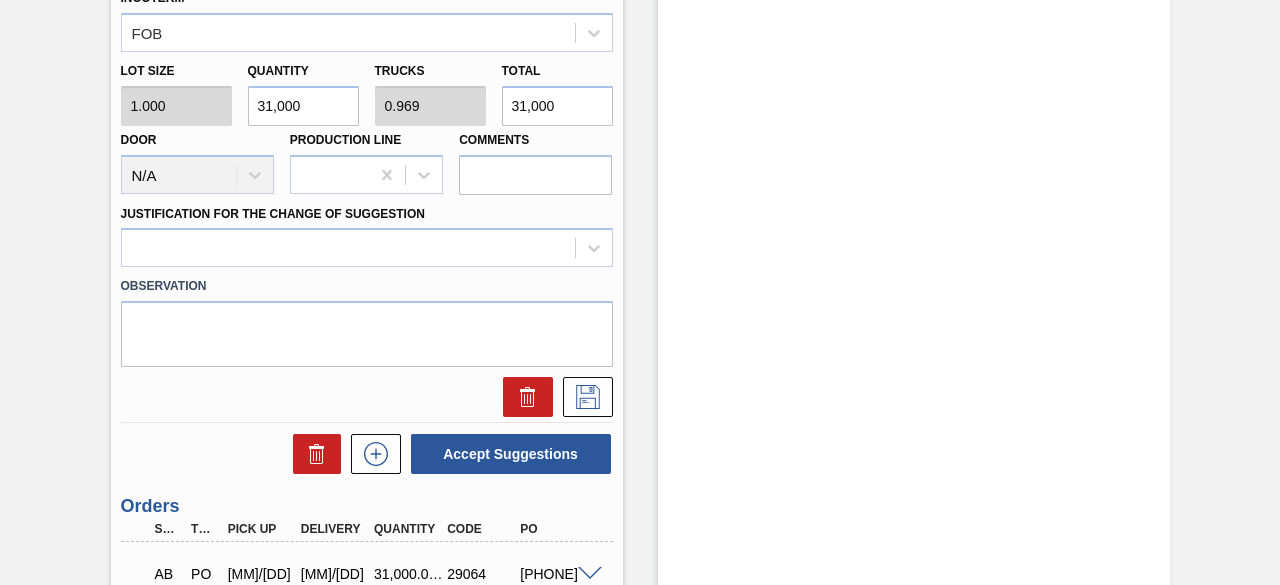 click on "Observation" at bounding box center (367, 319) 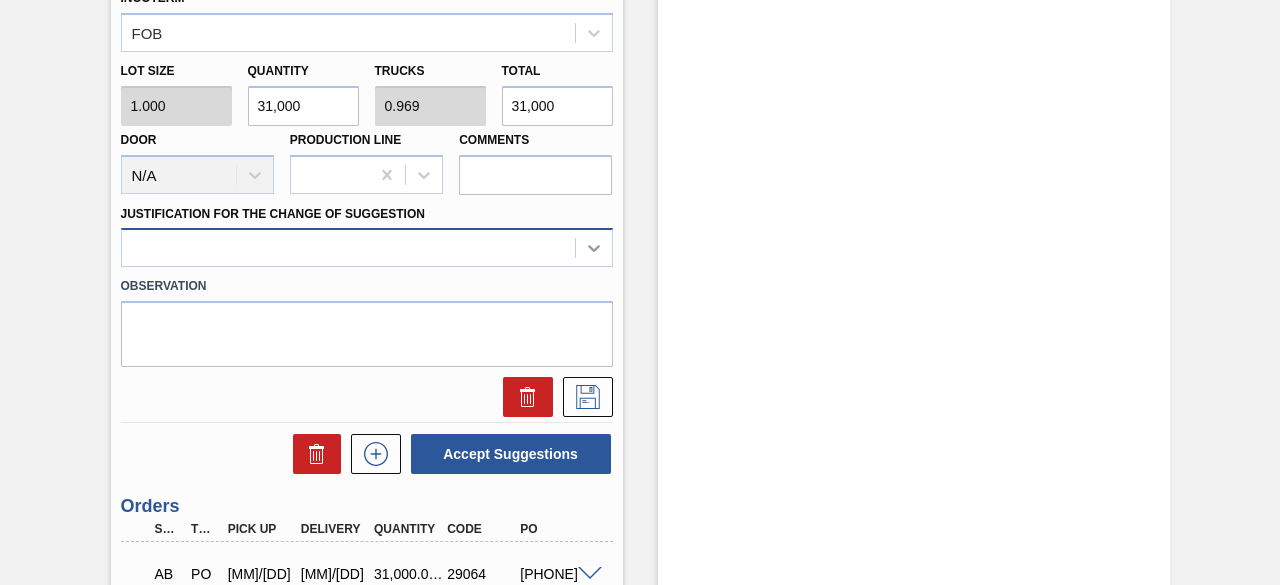 click 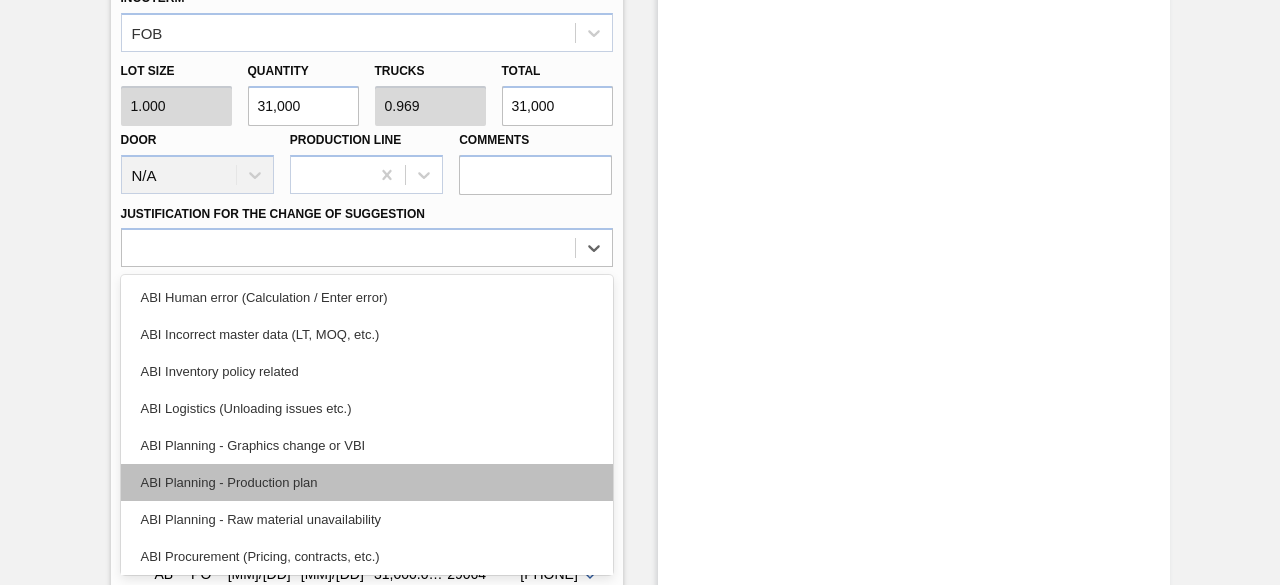 click on "ABI Planning - Production plan" at bounding box center [367, 482] 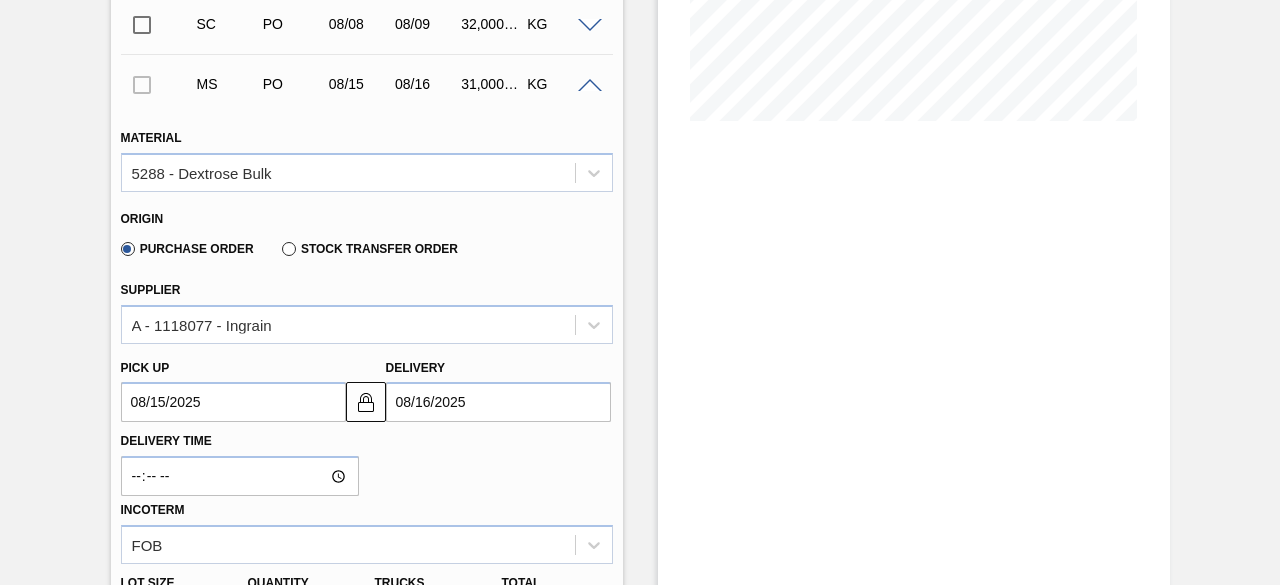 scroll, scrollTop: 0, scrollLeft: 0, axis: both 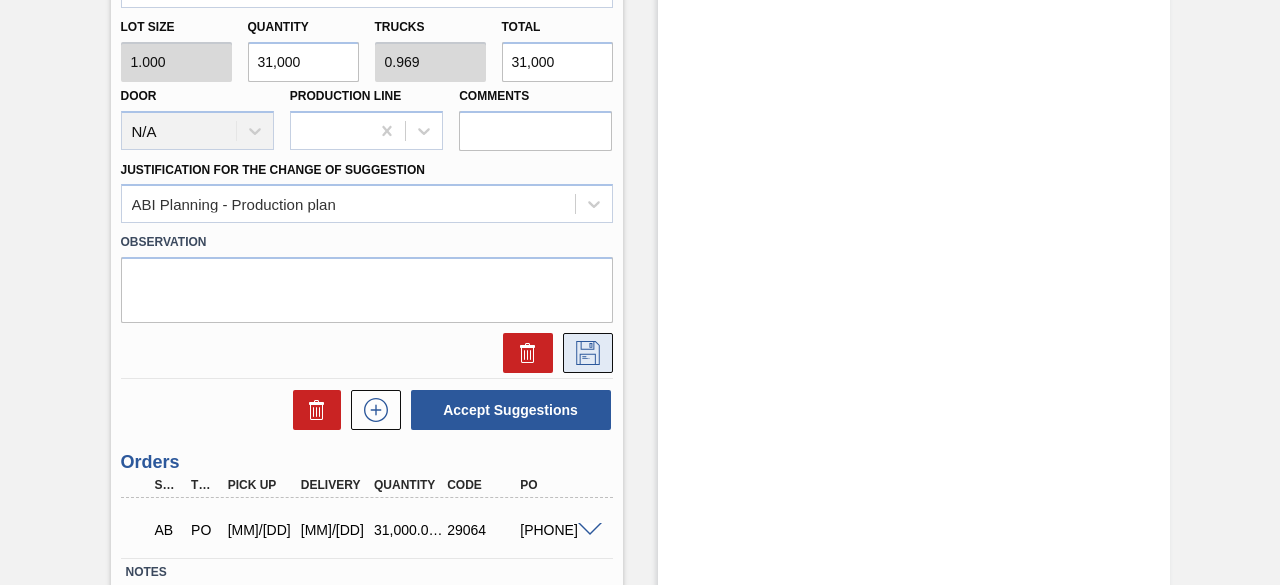 click 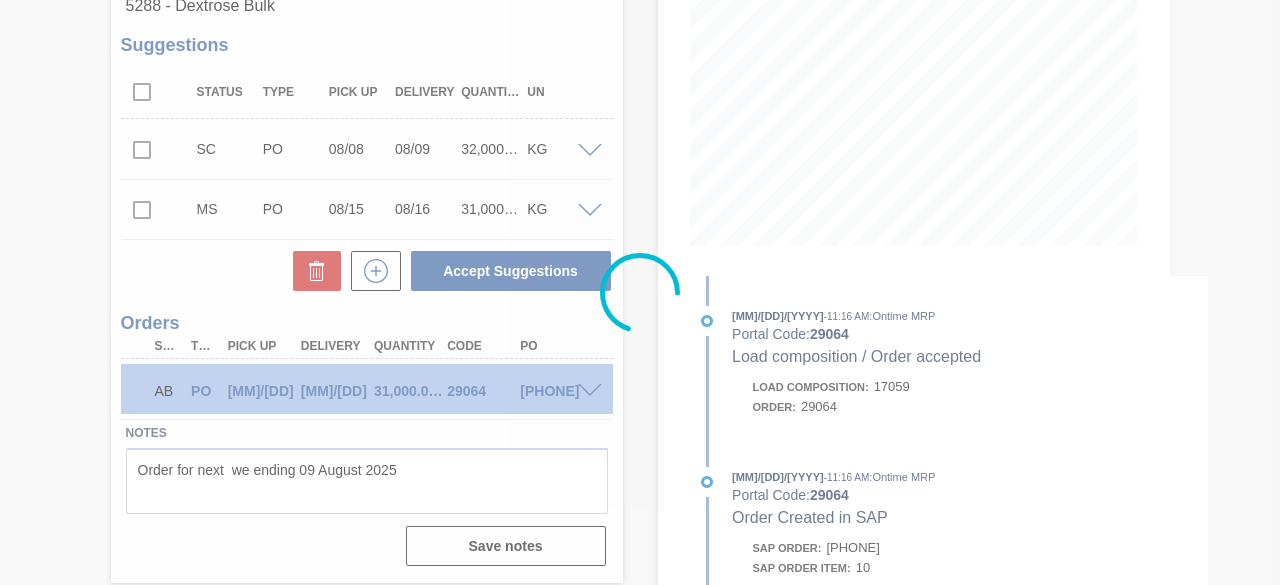 scroll, scrollTop: 338, scrollLeft: 0, axis: vertical 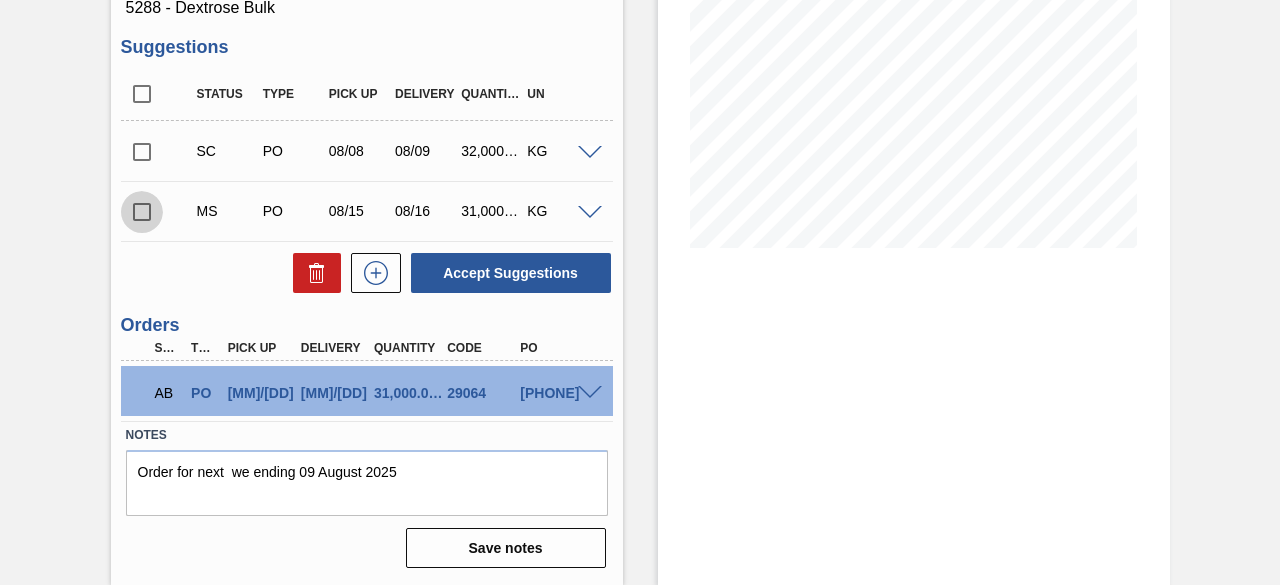 click at bounding box center (142, 212) 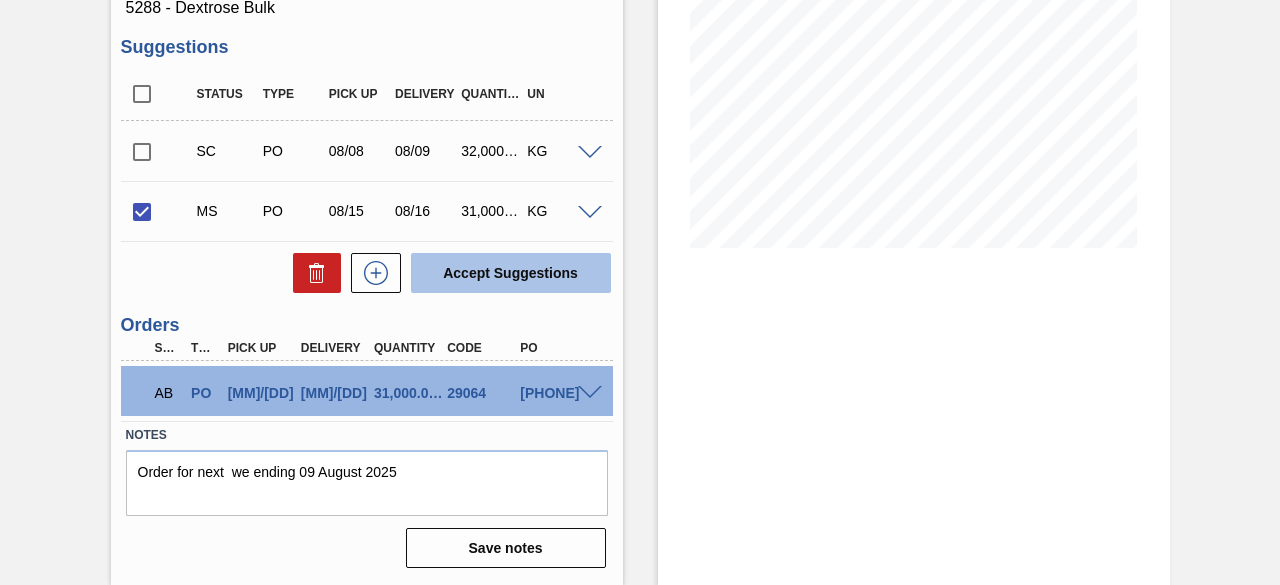 click on "Accept Suggestions" at bounding box center [511, 273] 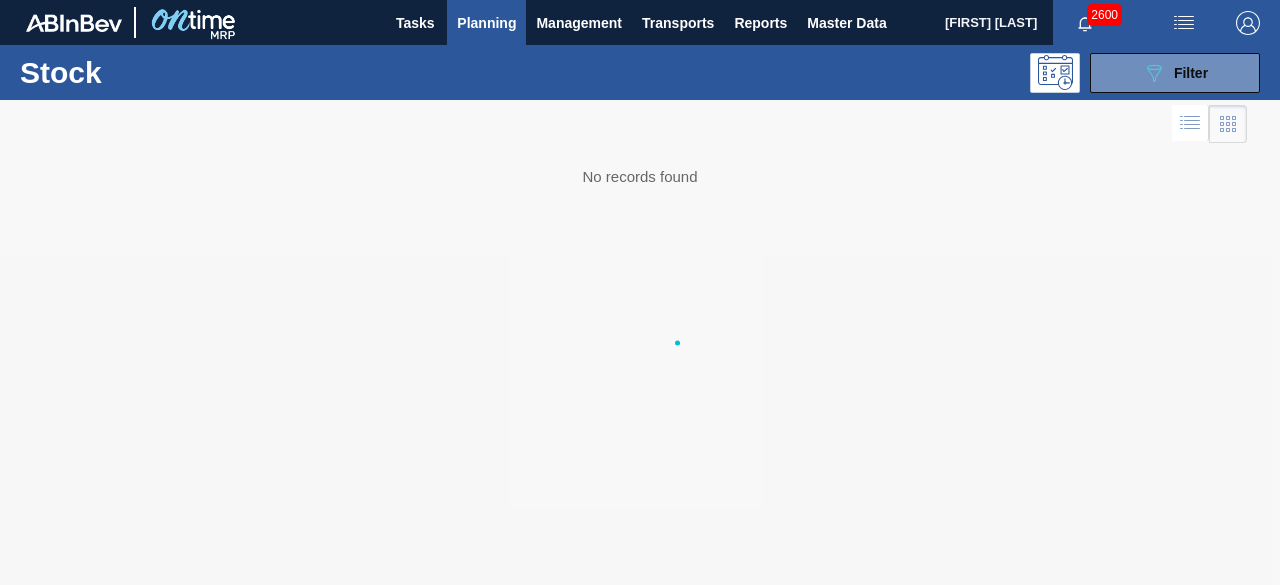 scroll, scrollTop: 0, scrollLeft: 0, axis: both 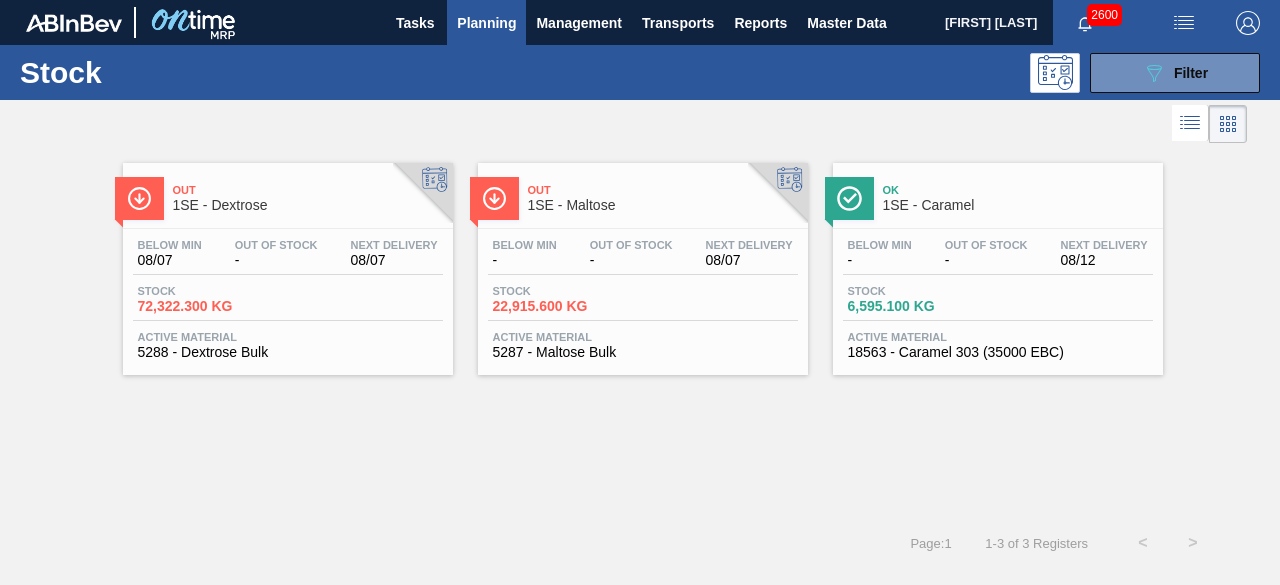 click on "5287 - Maltose Bulk" at bounding box center [643, 352] 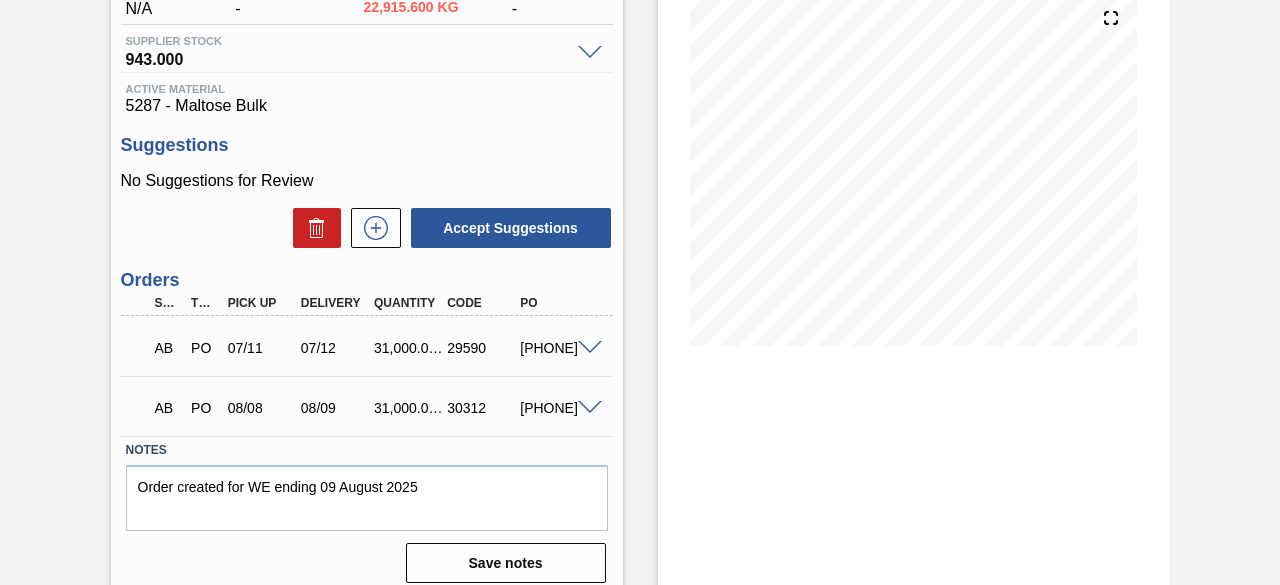 scroll, scrollTop: 226, scrollLeft: 0, axis: vertical 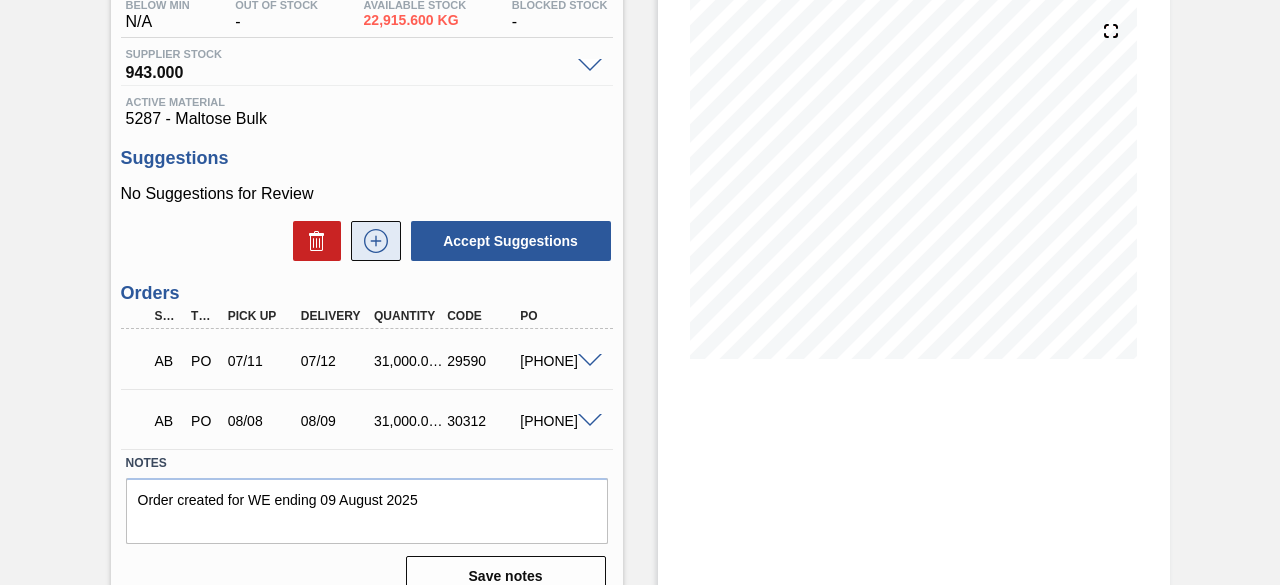 click 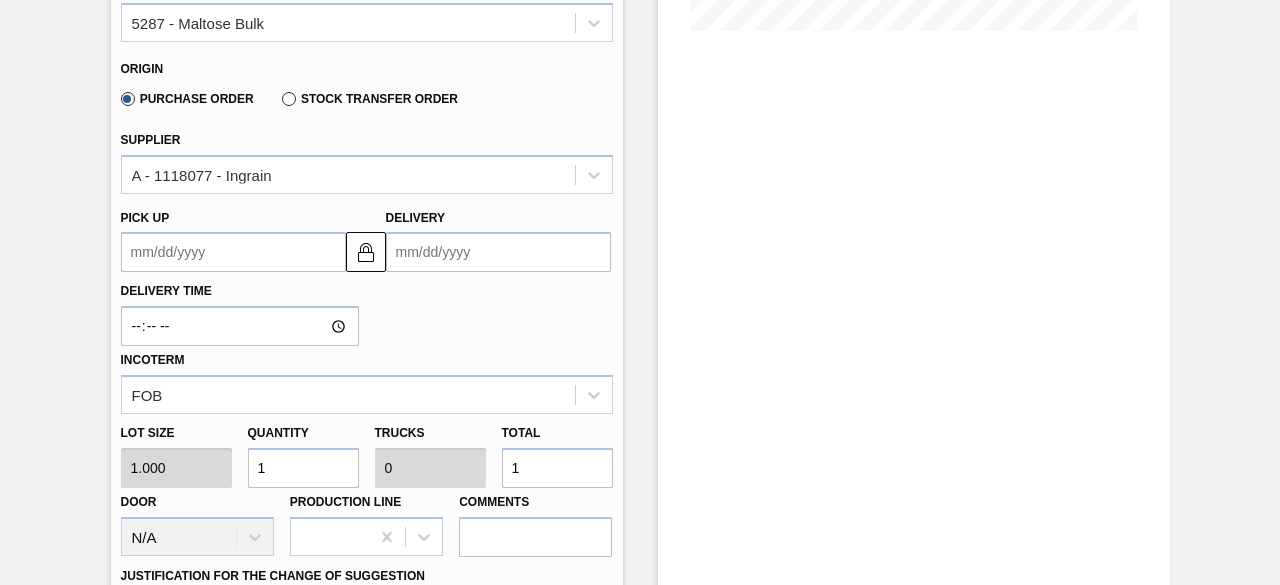 scroll, scrollTop: 556, scrollLeft: 0, axis: vertical 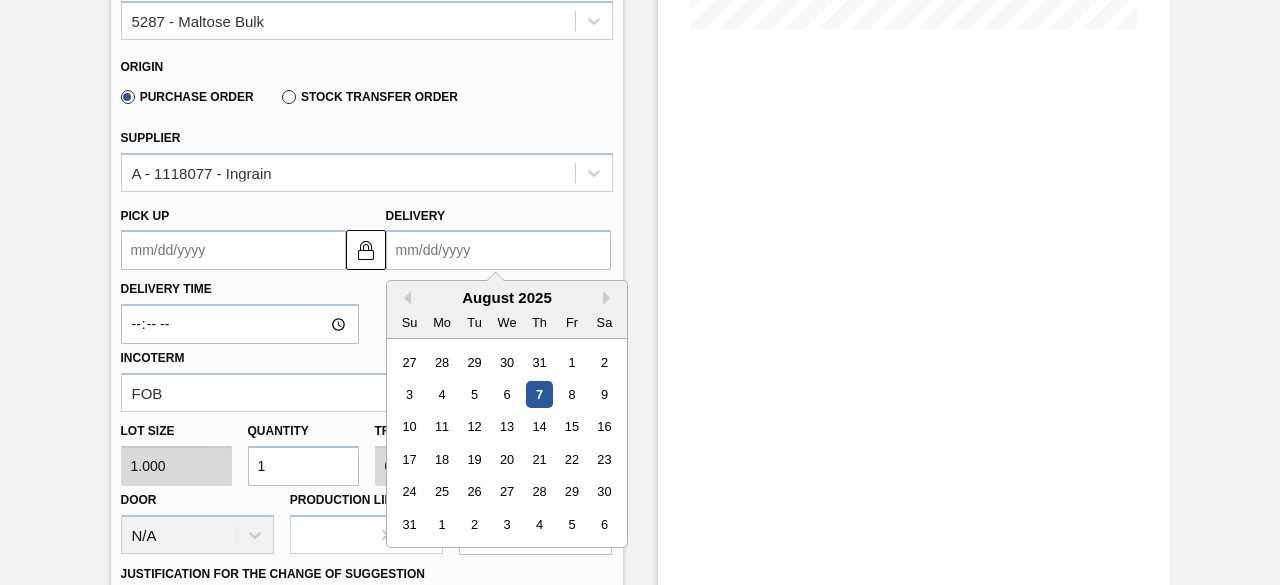 click on "Delivery" at bounding box center [498, 250] 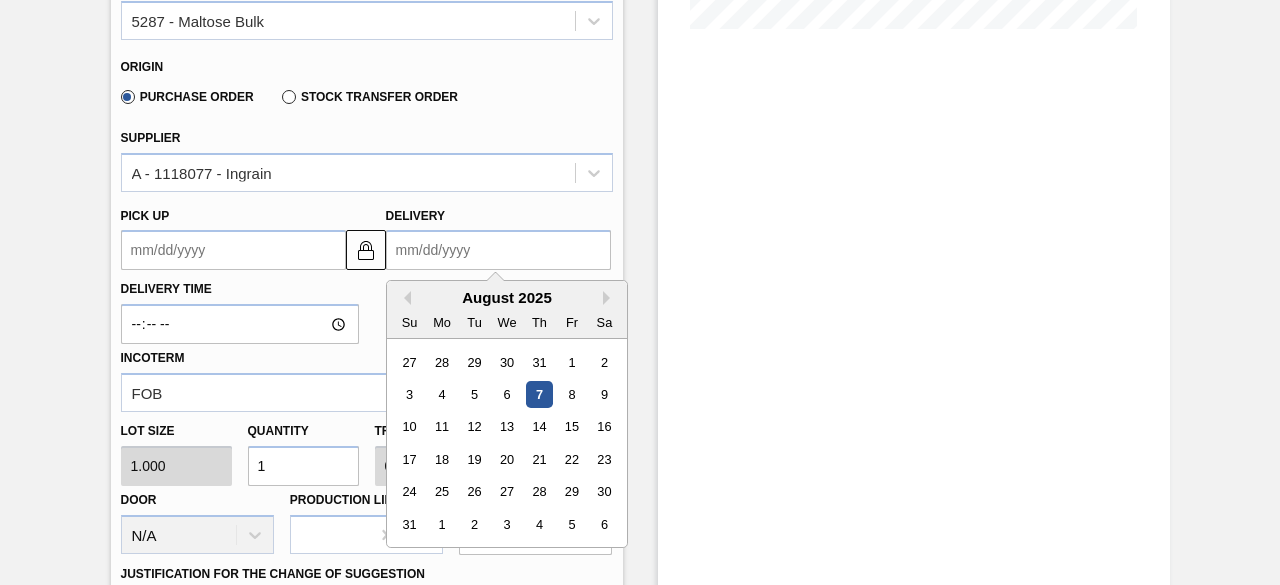 click on "August 2025 Su Mo Tu We Th Fr Sa" at bounding box center (507, 310) 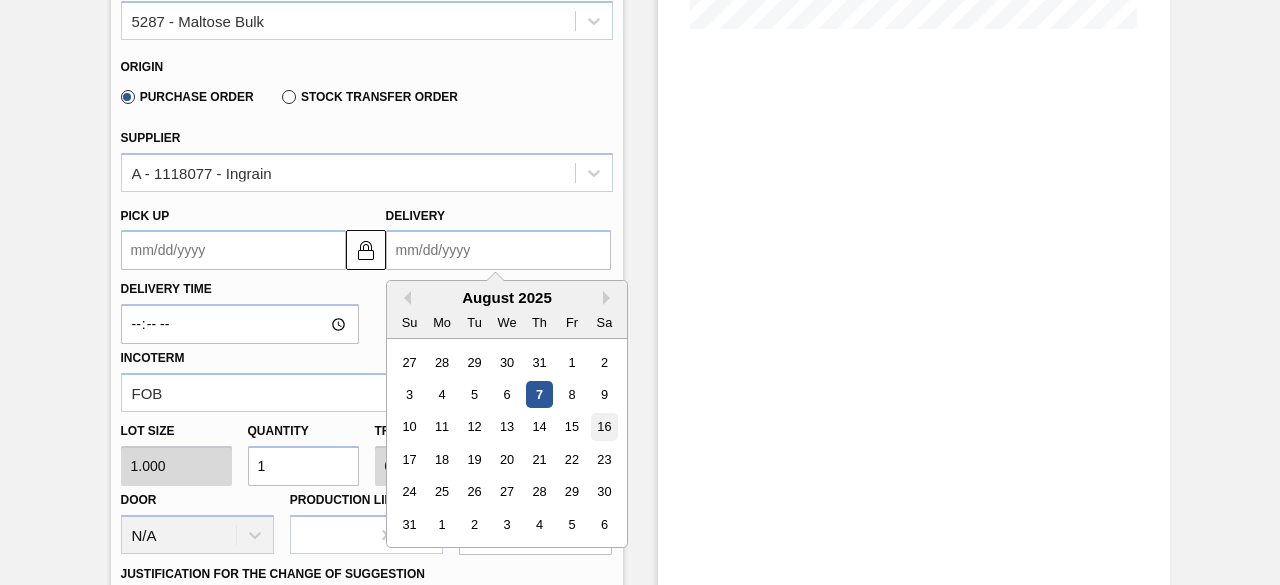 click on "16" at bounding box center (603, 427) 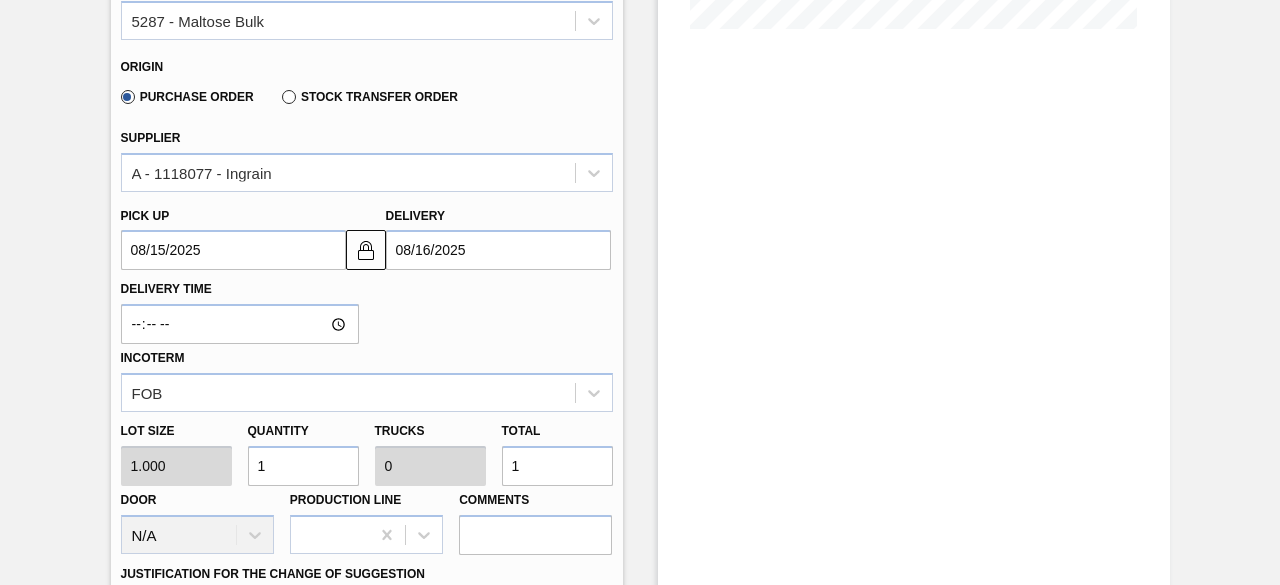click on "Lot size 1.000 Quantity 1 Trucks 0 Total 1 Door N/A Production Line Comments" at bounding box center (367, 483) 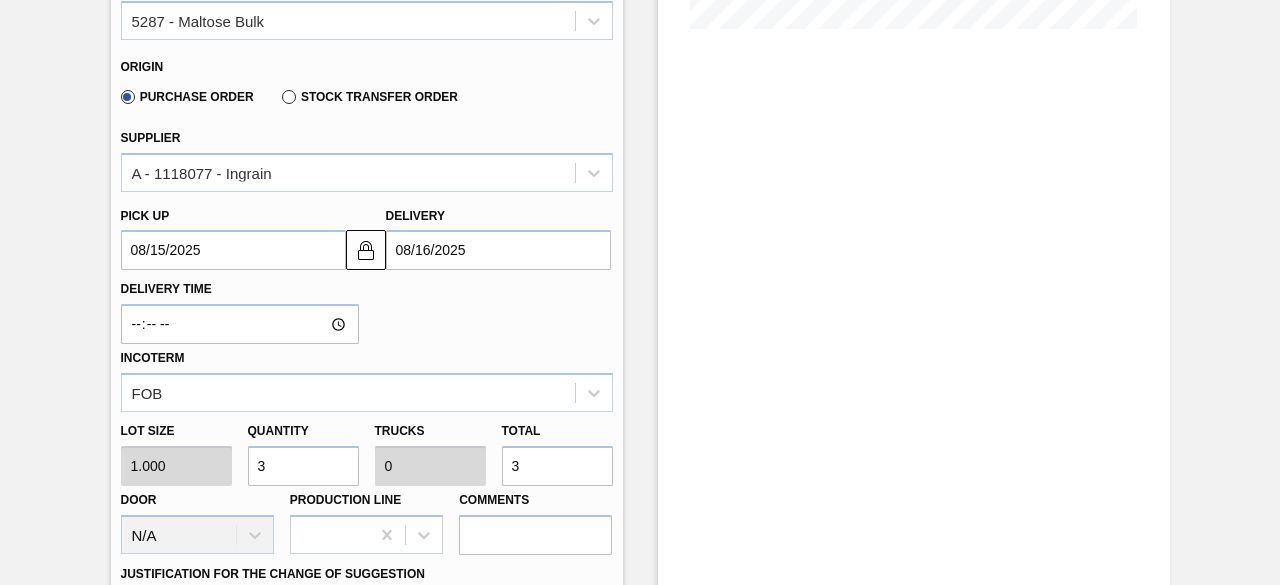 type on "31" 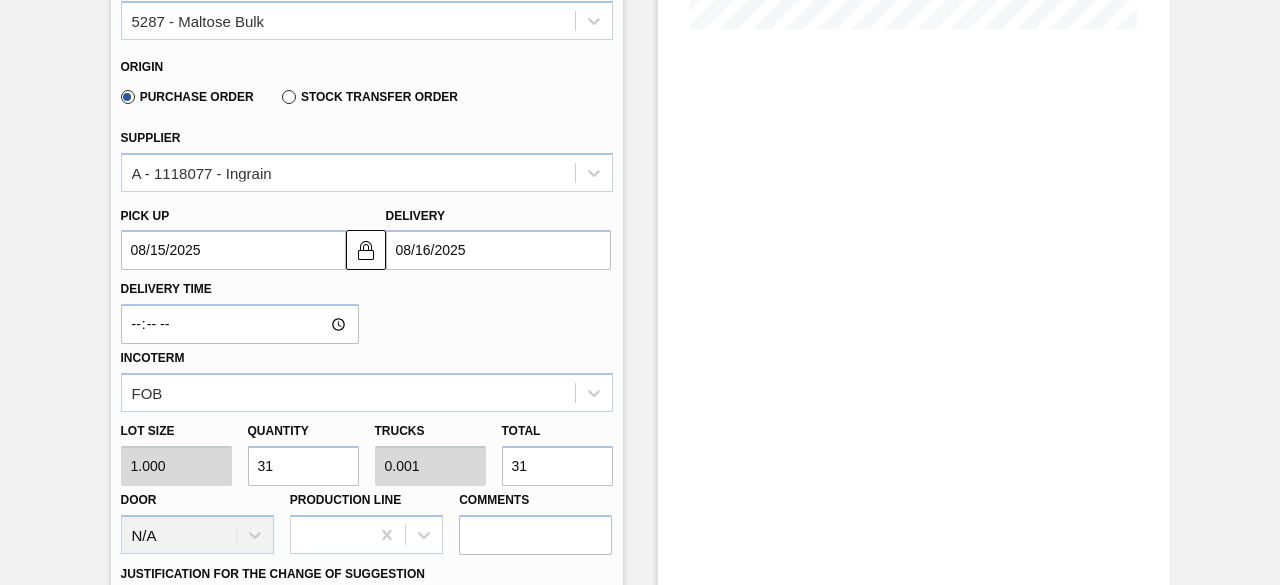 type on "310" 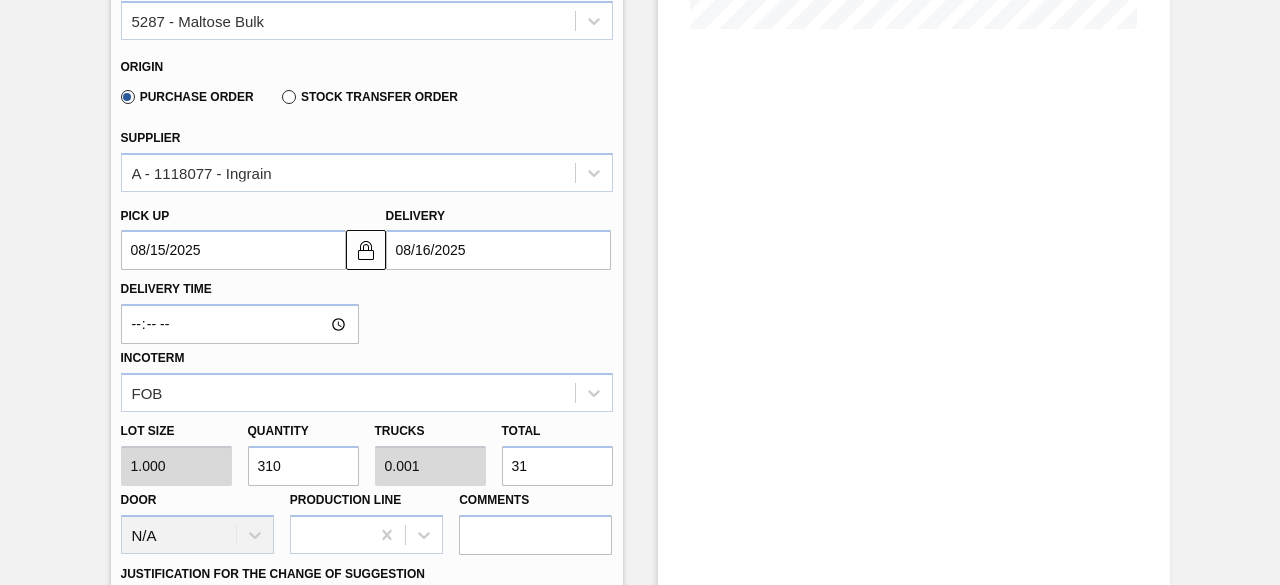 type on "0.01" 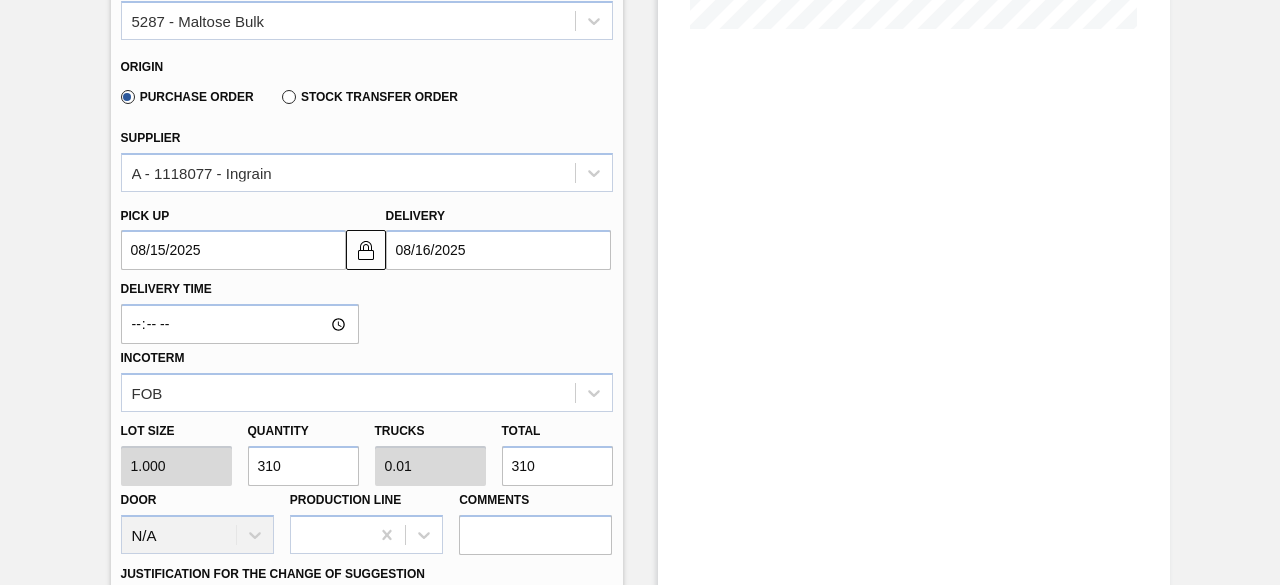 type on "3,100" 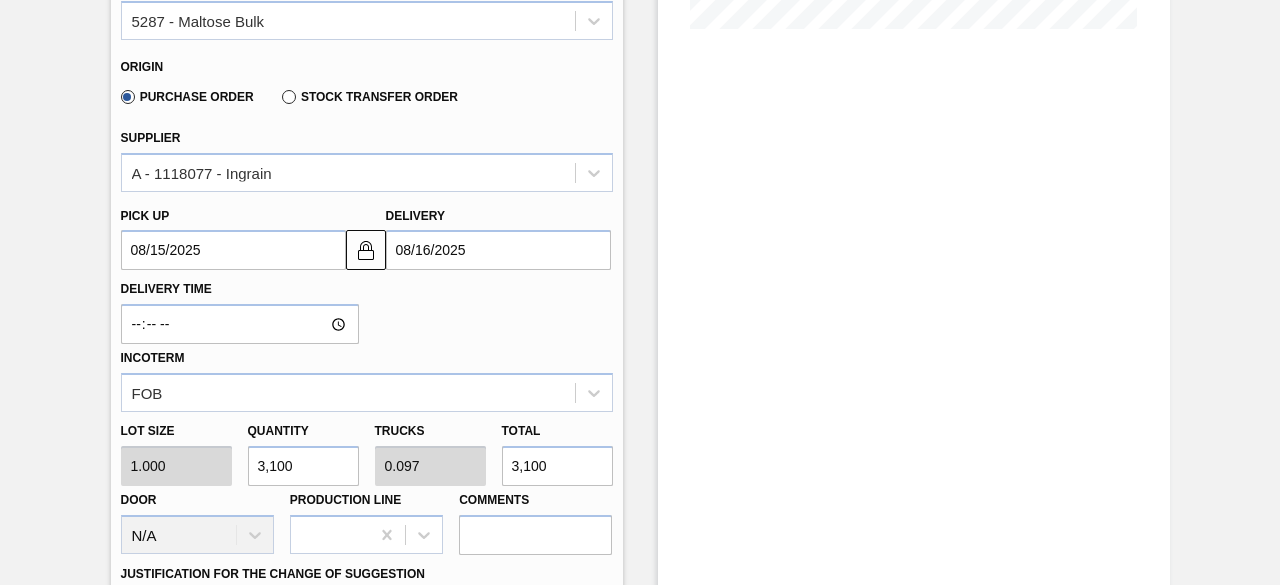 type on "31,000" 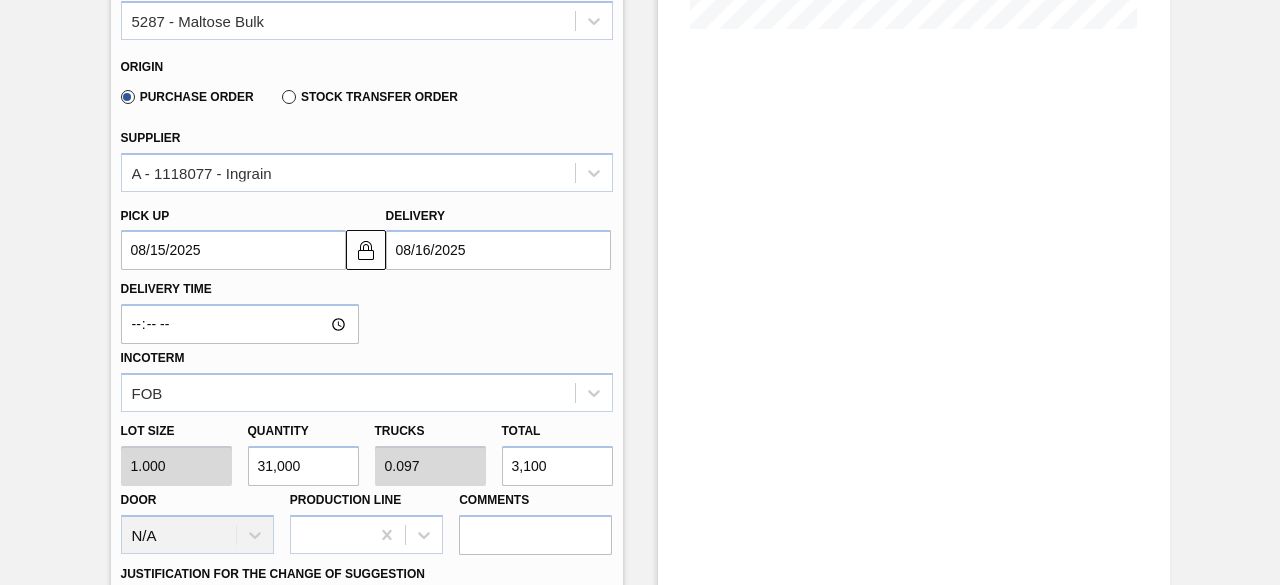 type on "0.969" 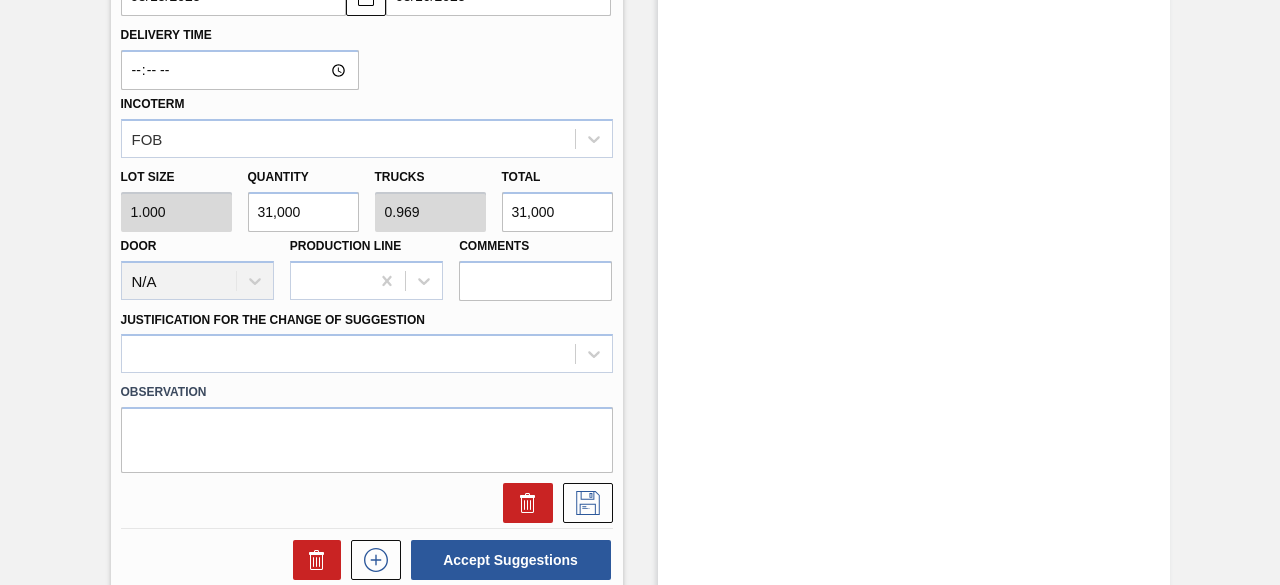 scroll, scrollTop: 812, scrollLeft: 0, axis: vertical 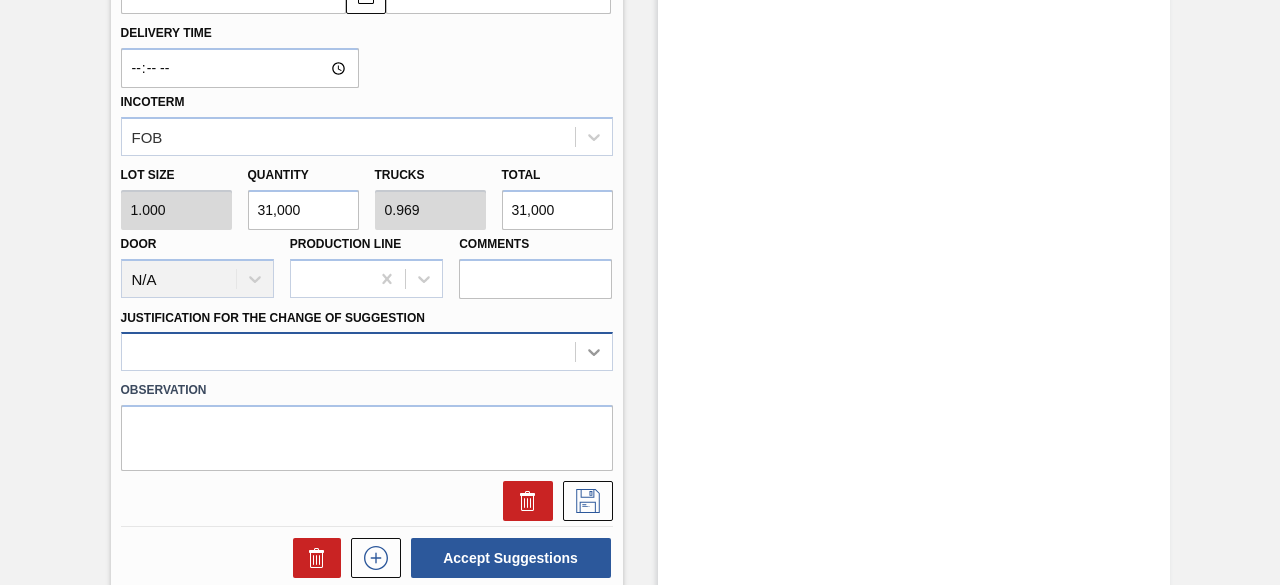 type on "31,000" 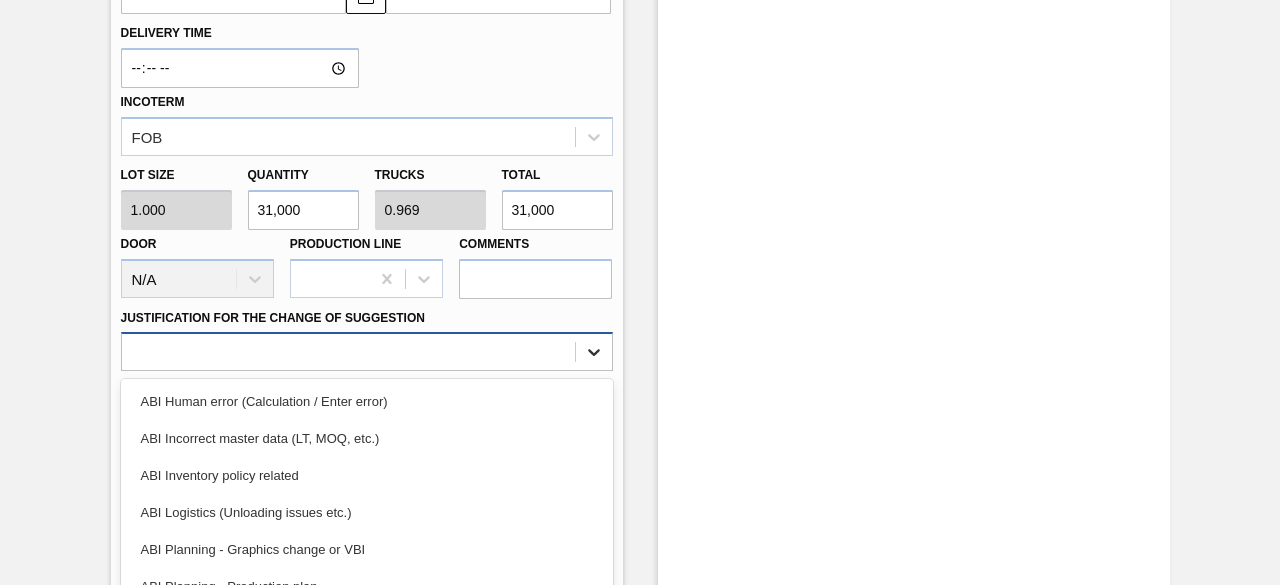 scroll, scrollTop: 916, scrollLeft: 0, axis: vertical 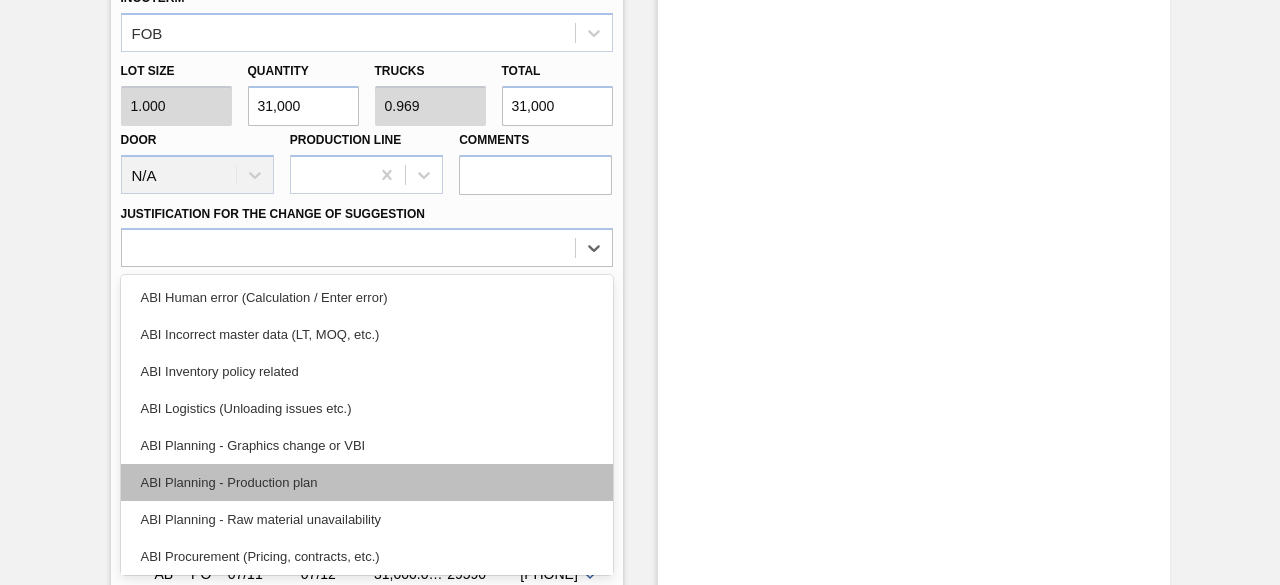 click on "ABI Planning - Production plan" at bounding box center [367, 482] 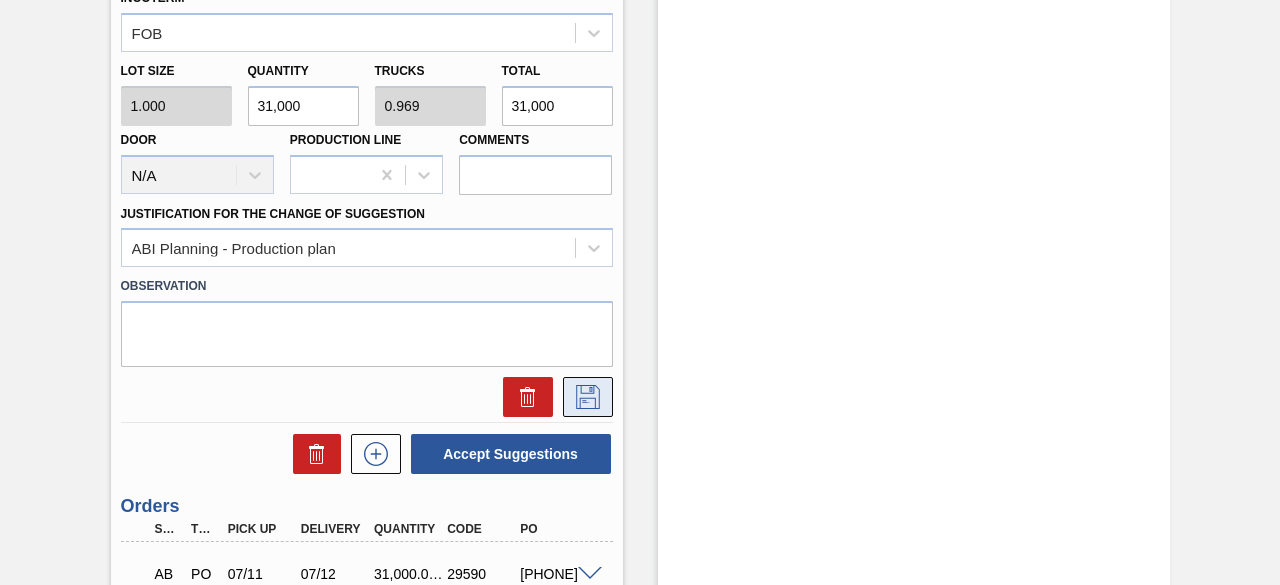 click 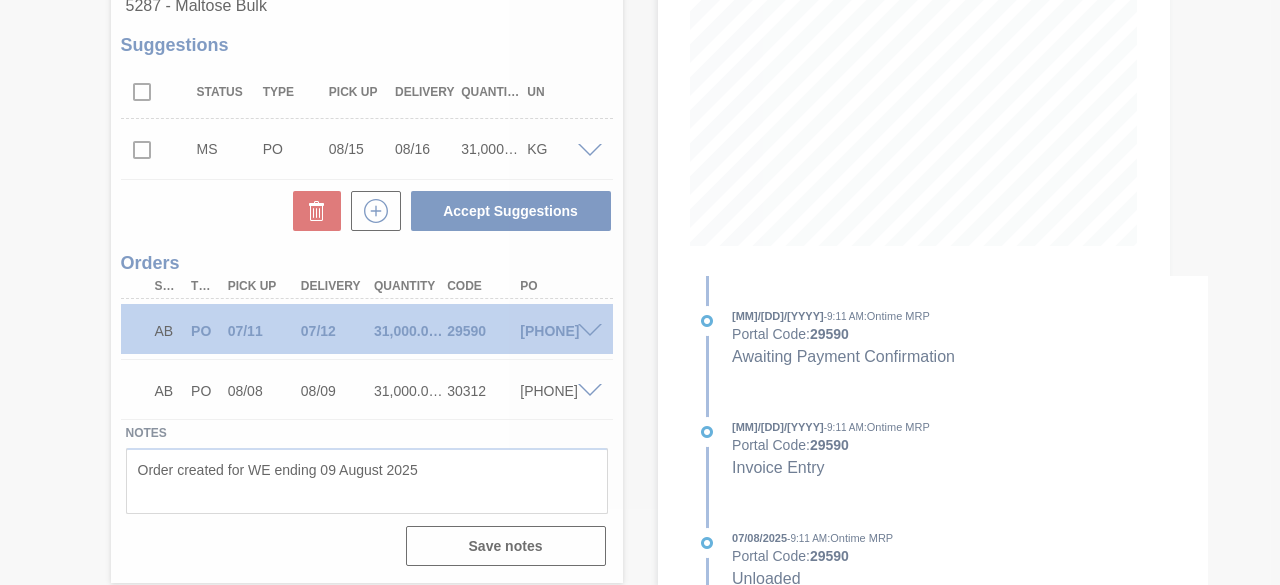 scroll, scrollTop: 338, scrollLeft: 0, axis: vertical 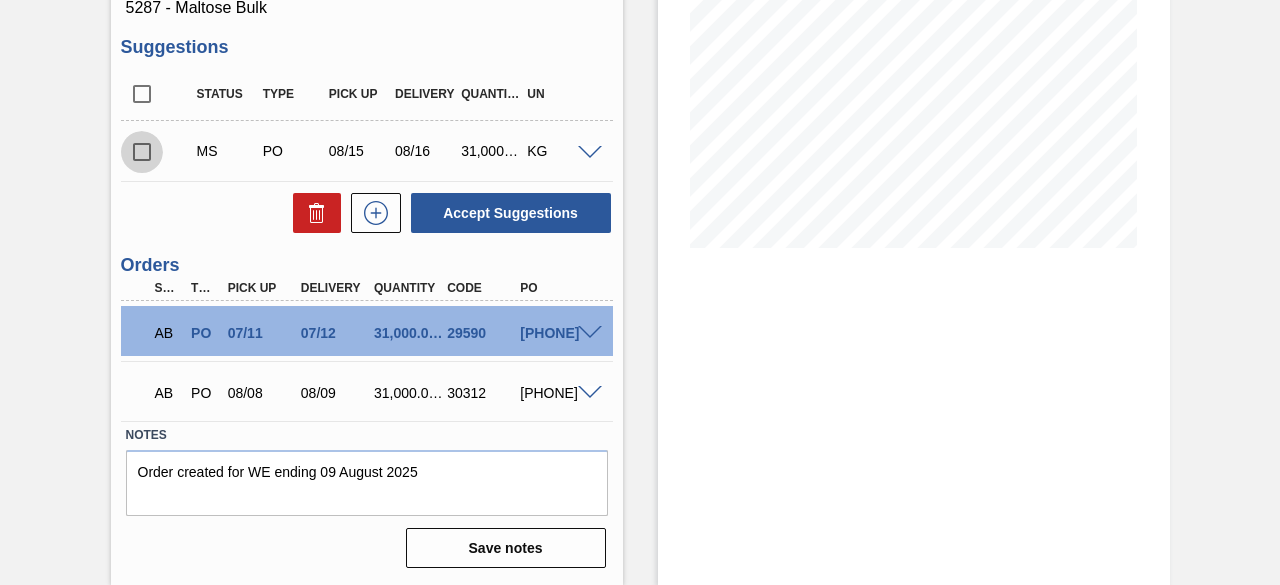 click at bounding box center (142, 152) 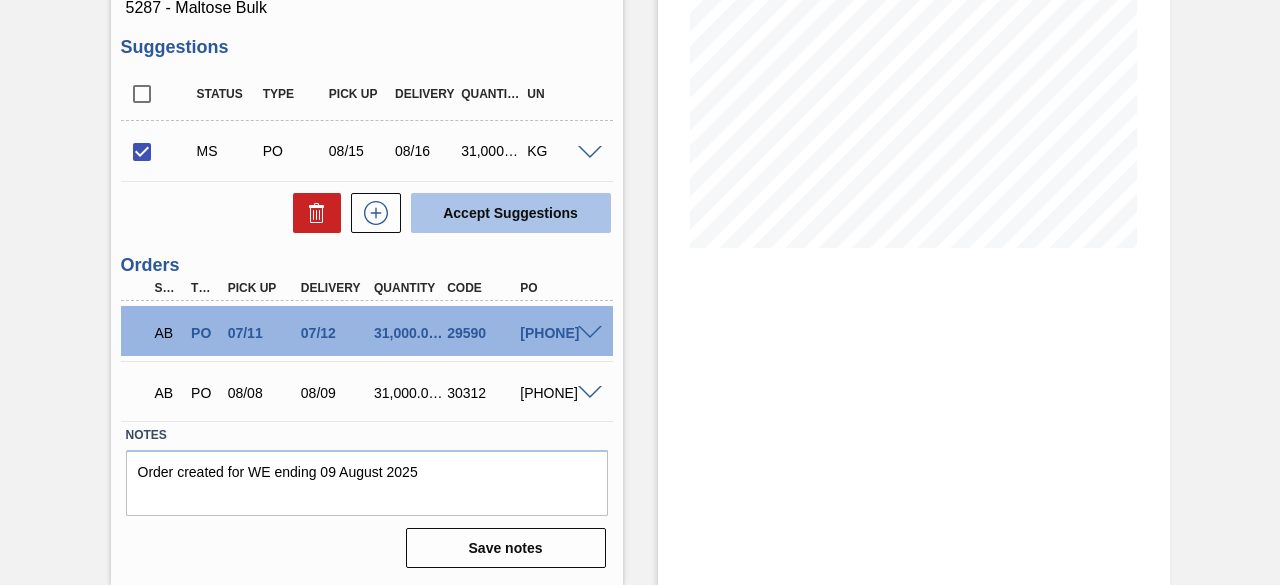 click on "Accept Suggestions" at bounding box center (511, 213) 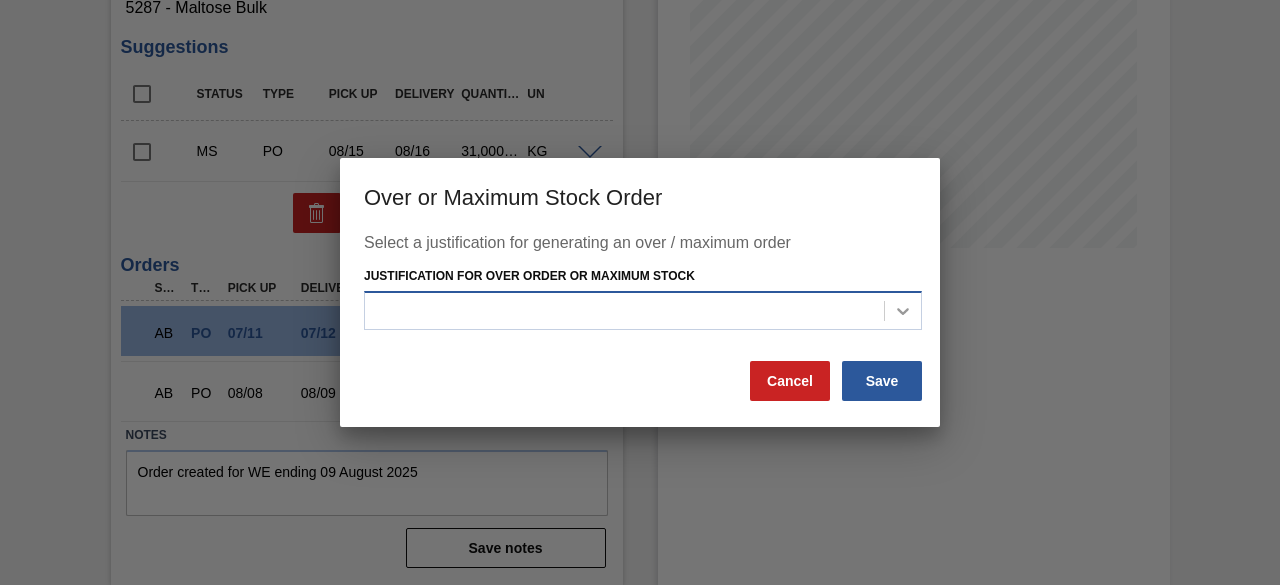 click 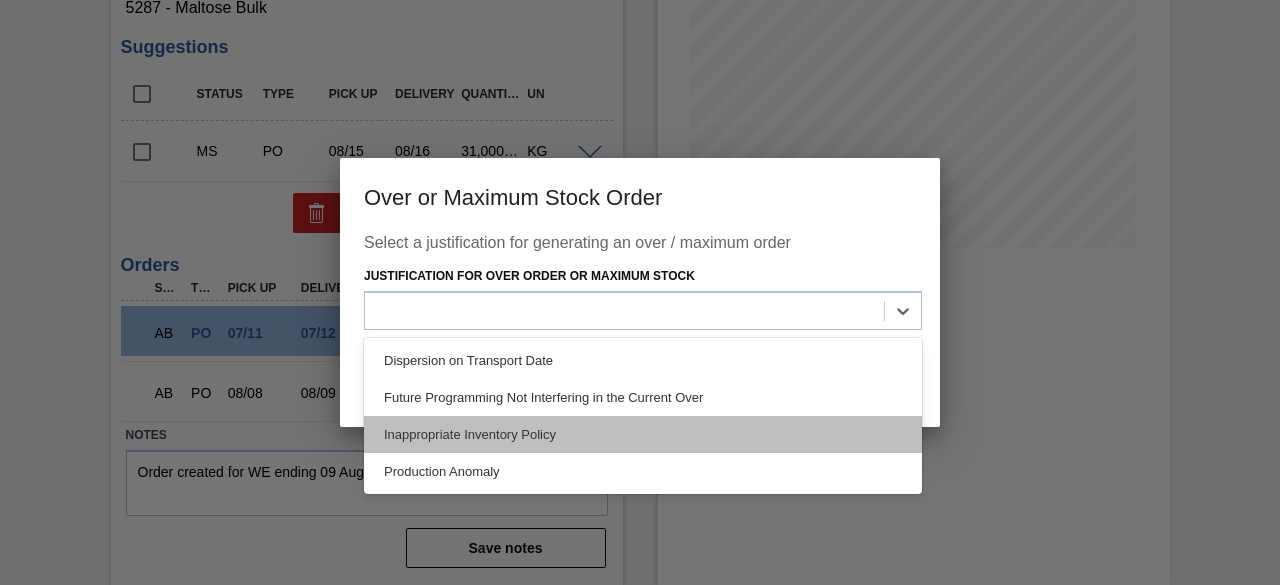 click on "Inappropriate Inventory Policy" at bounding box center (643, 434) 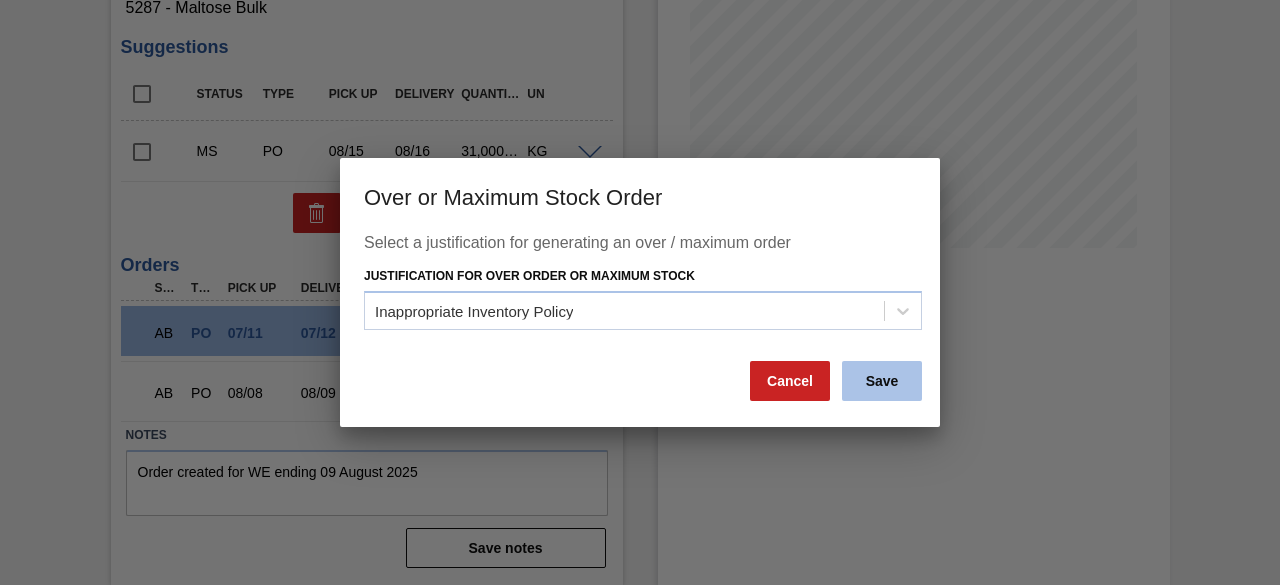 click on "Save" at bounding box center (882, 381) 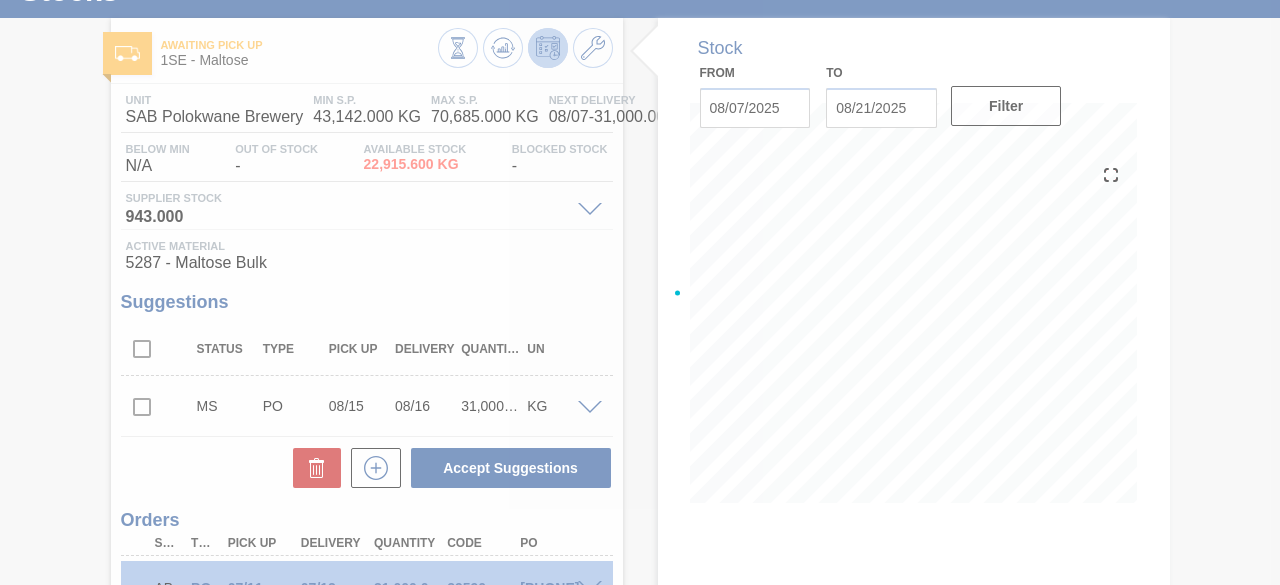 scroll, scrollTop: 57, scrollLeft: 0, axis: vertical 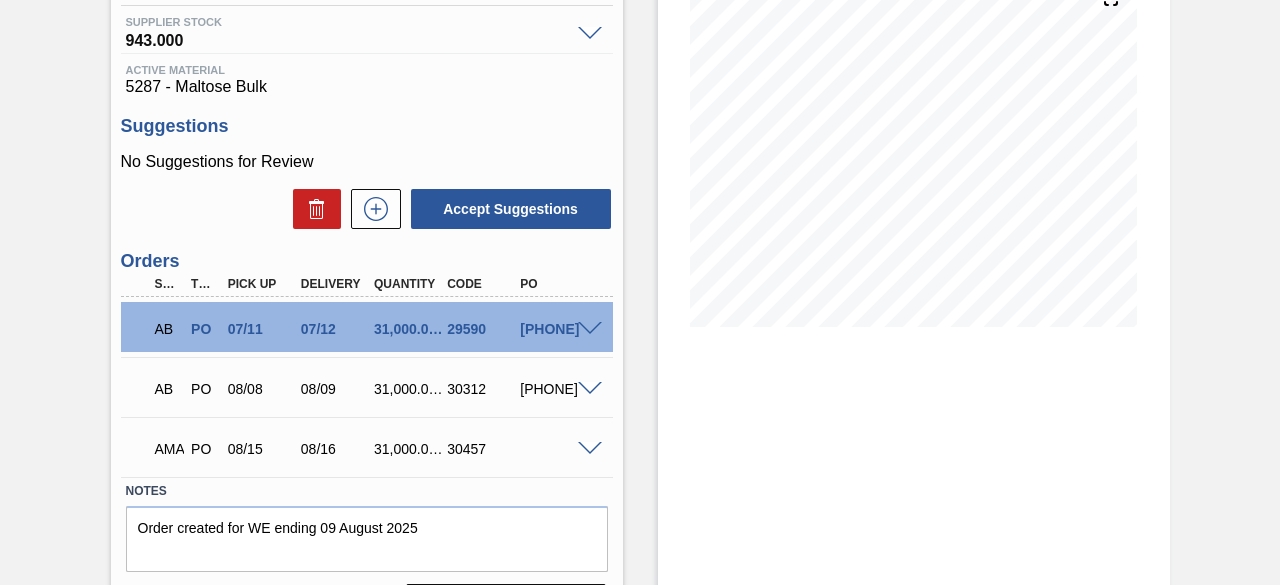 click on "Stock From 08/07/2025 to 08/21/2025 Filter 08/13 Stock Projection 79,173.6 SAP Planning 0 Target Point 70,685 Orders 0" at bounding box center [914, 241] 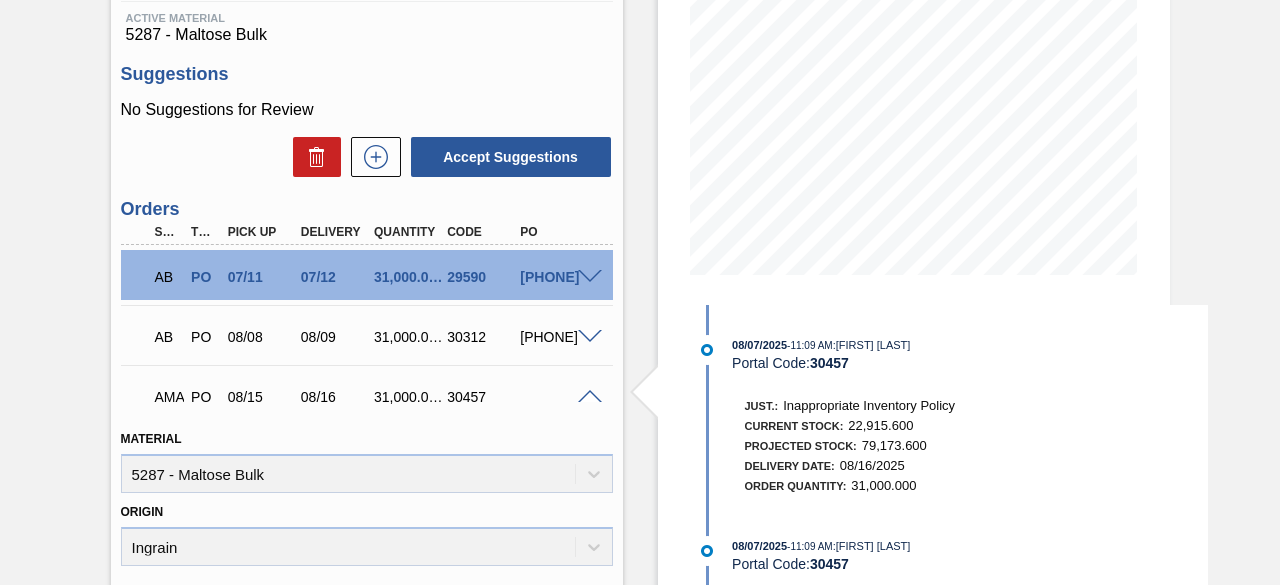scroll, scrollTop: 317, scrollLeft: 0, axis: vertical 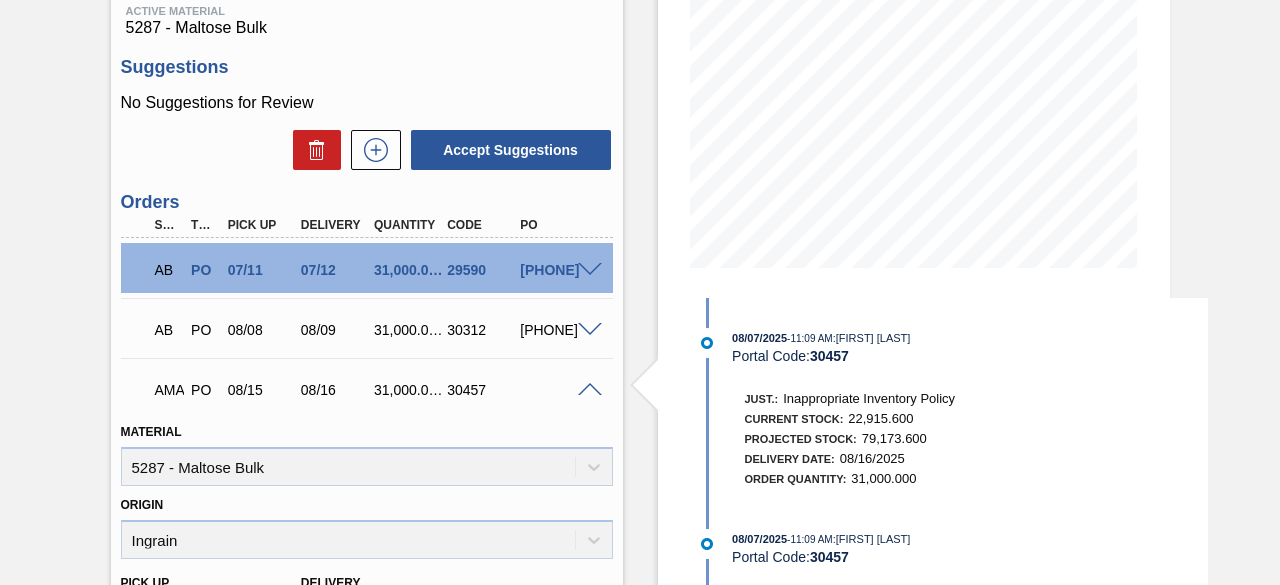 click at bounding box center [590, 390] 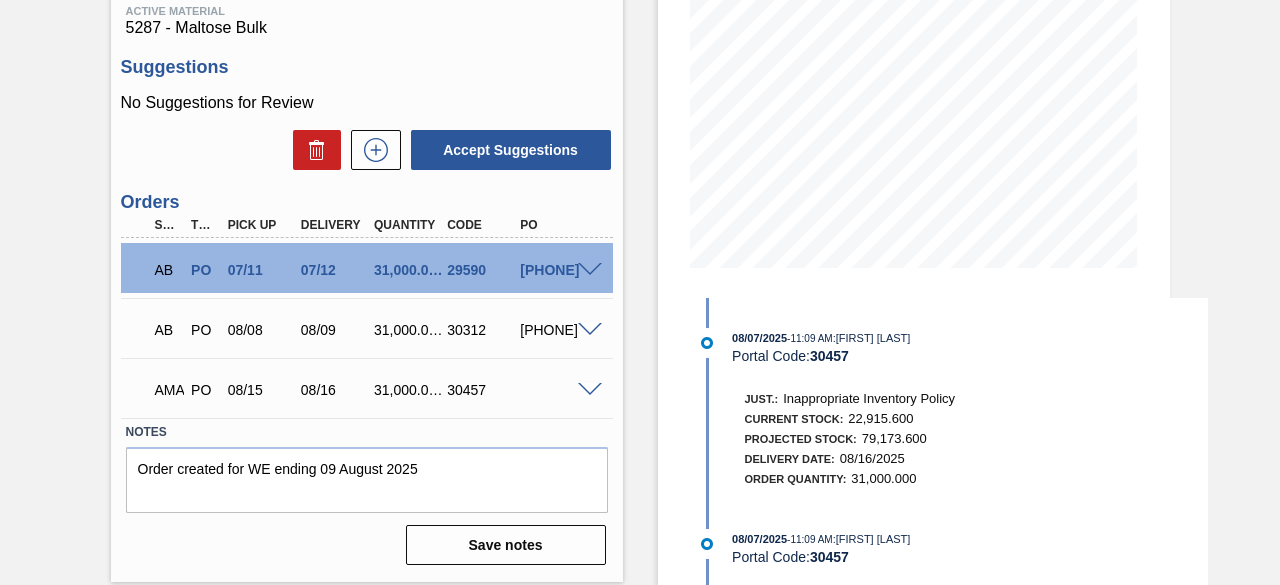 scroll, scrollTop: 316, scrollLeft: 0, axis: vertical 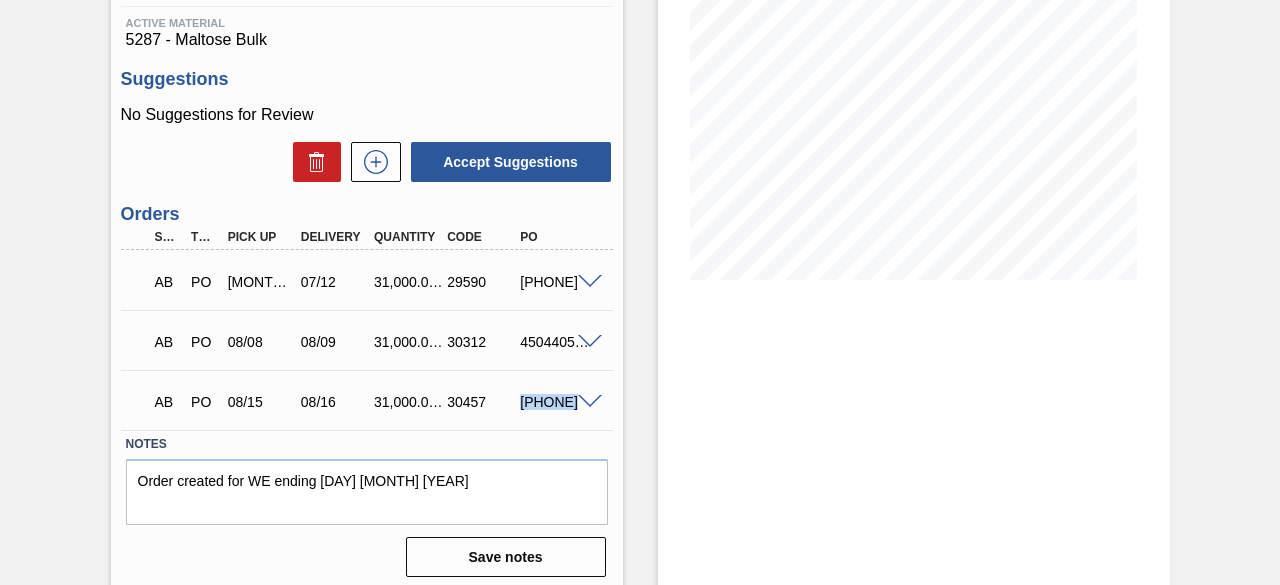 drag, startPoint x: 522, startPoint y: 407, endPoint x: 602, endPoint y: 407, distance: 80 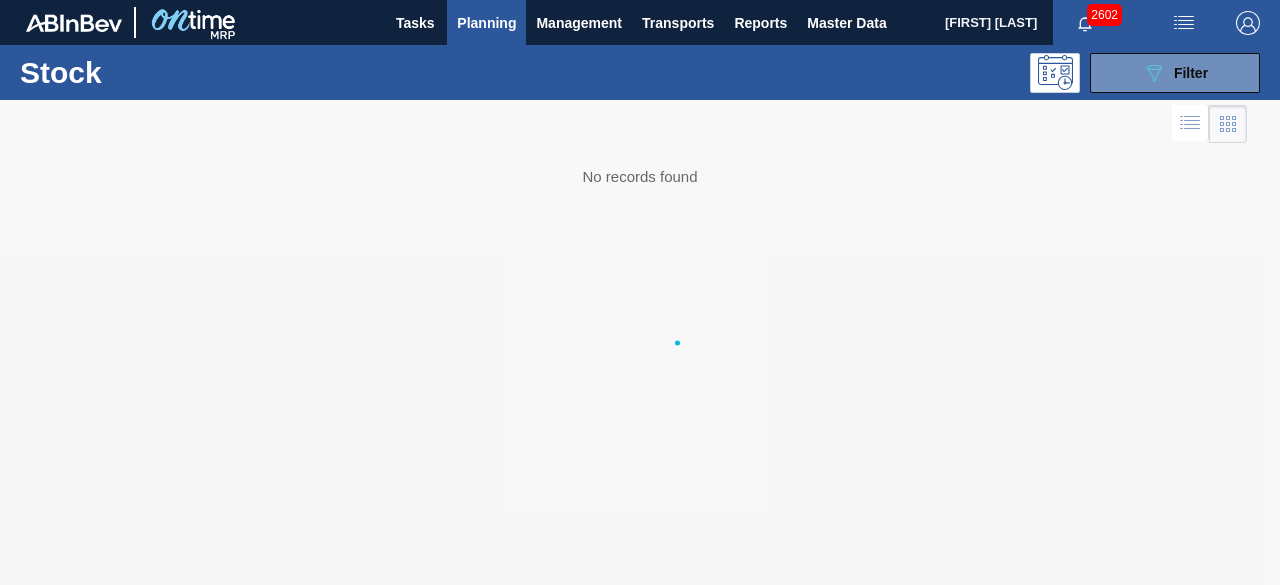 scroll, scrollTop: 0, scrollLeft: 0, axis: both 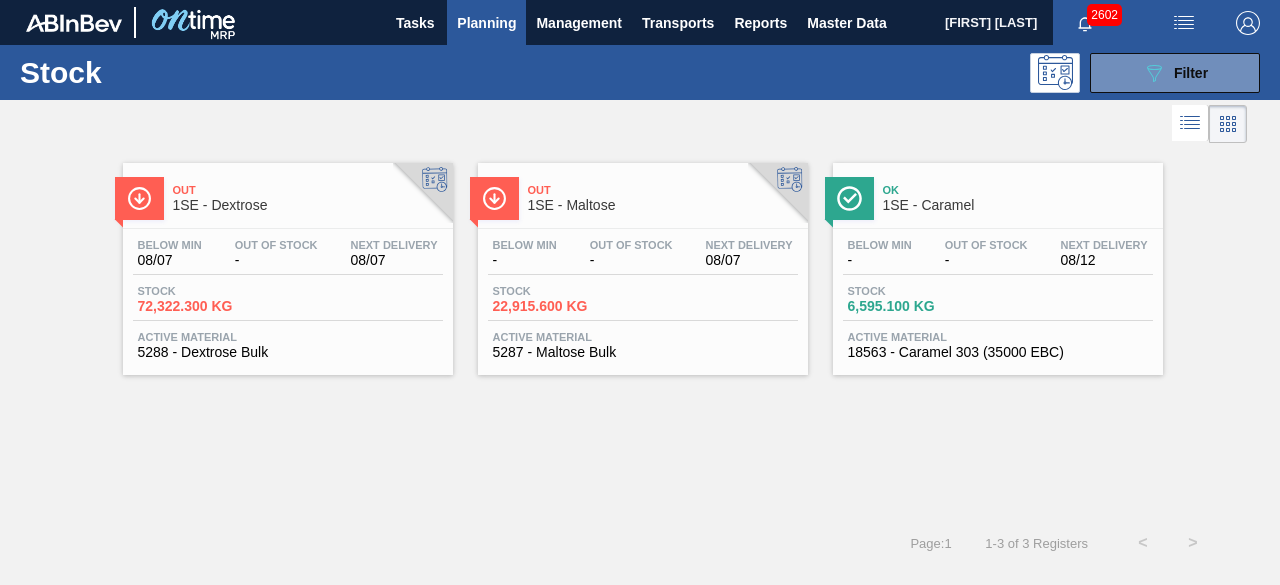 click on "5288 - Dextrose Bulk" at bounding box center [288, 352] 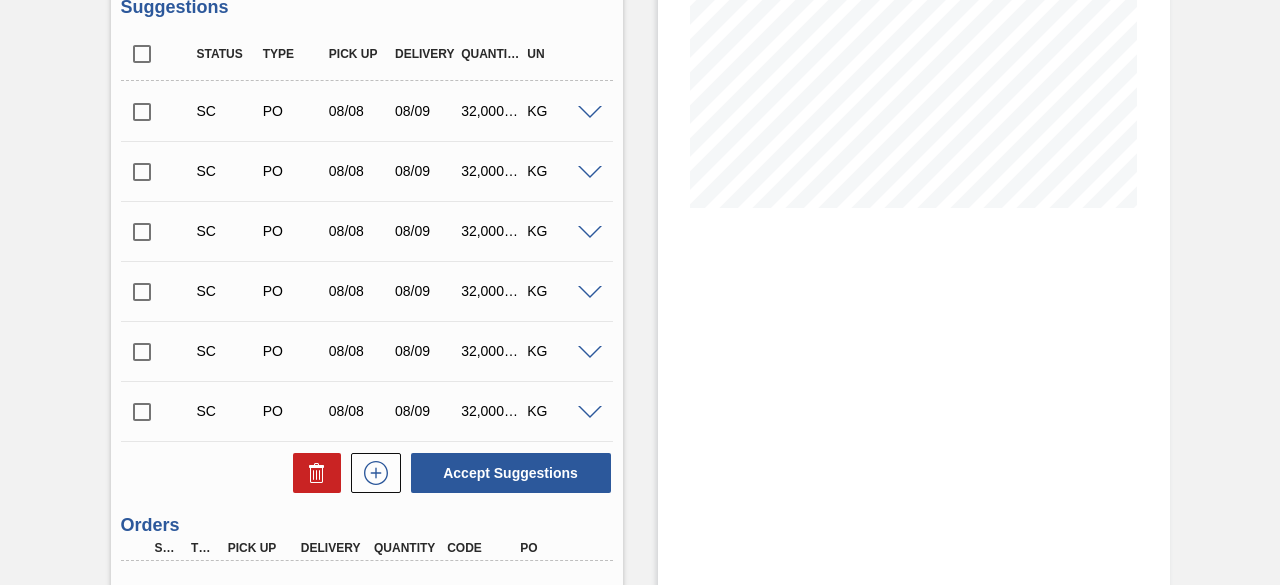 scroll, scrollTop: 382, scrollLeft: 0, axis: vertical 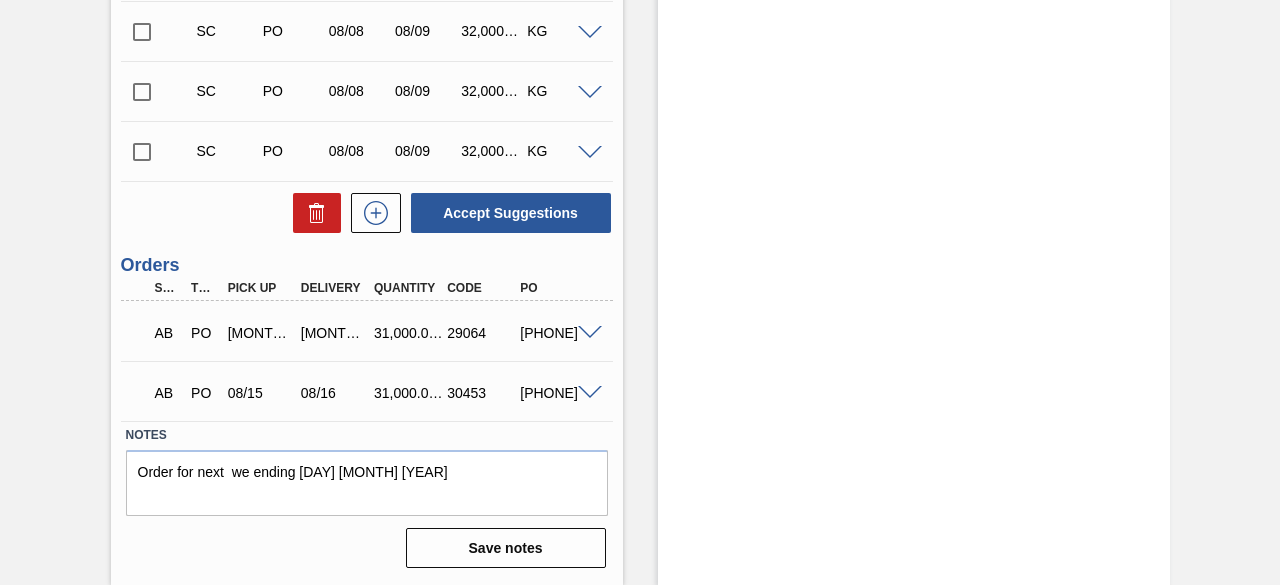 click on "4504407495" at bounding box center [554, 393] 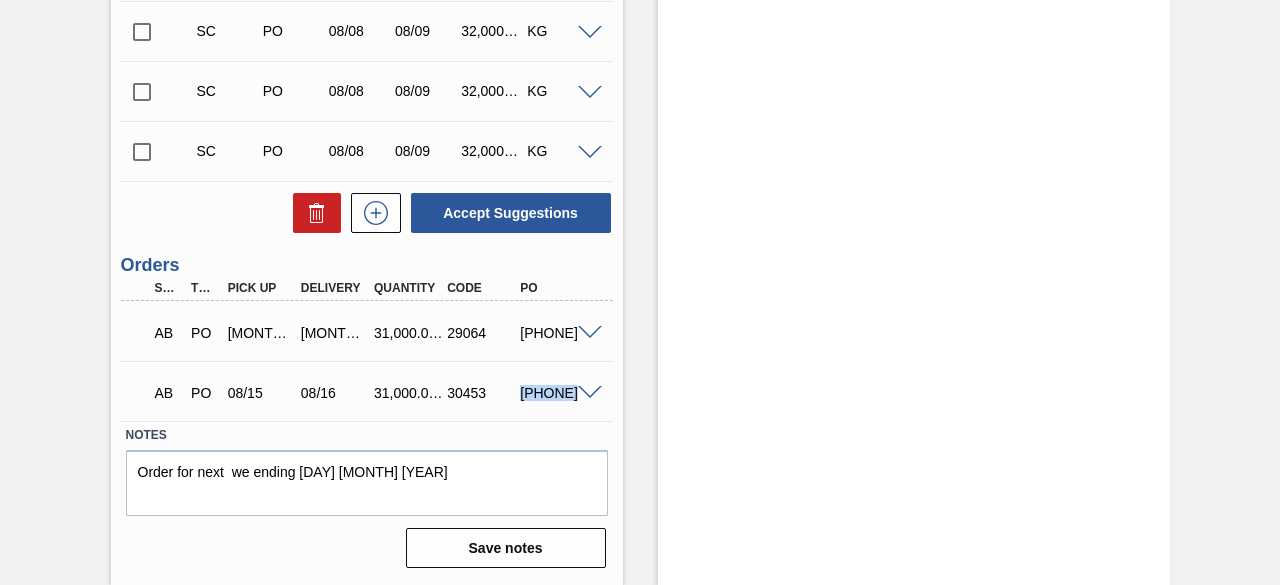 drag, startPoint x: 520, startPoint y: 394, endPoint x: 586, endPoint y: 392, distance: 66.0303 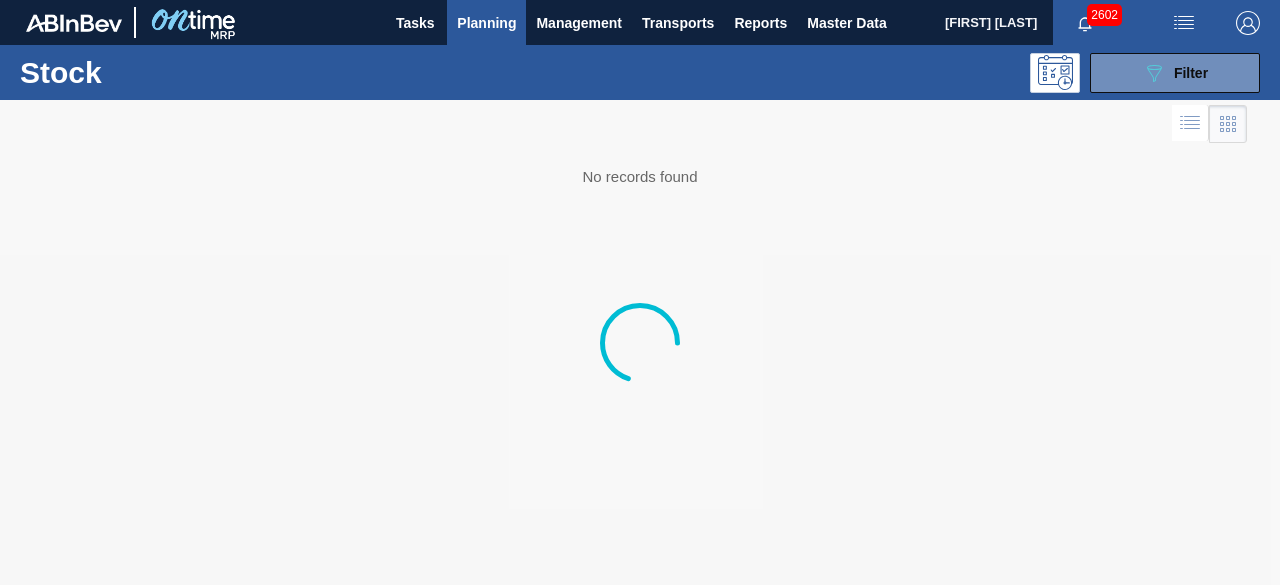 scroll, scrollTop: 0, scrollLeft: 0, axis: both 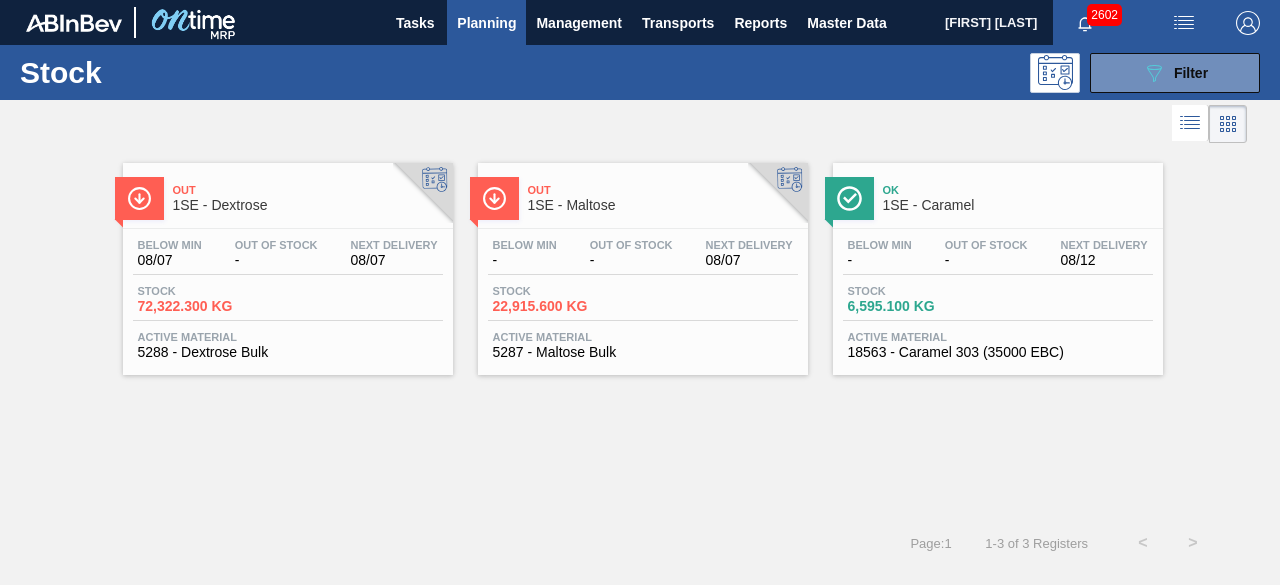 click on "18563 - Caramel 303 (35000 EBC)" at bounding box center [998, 352] 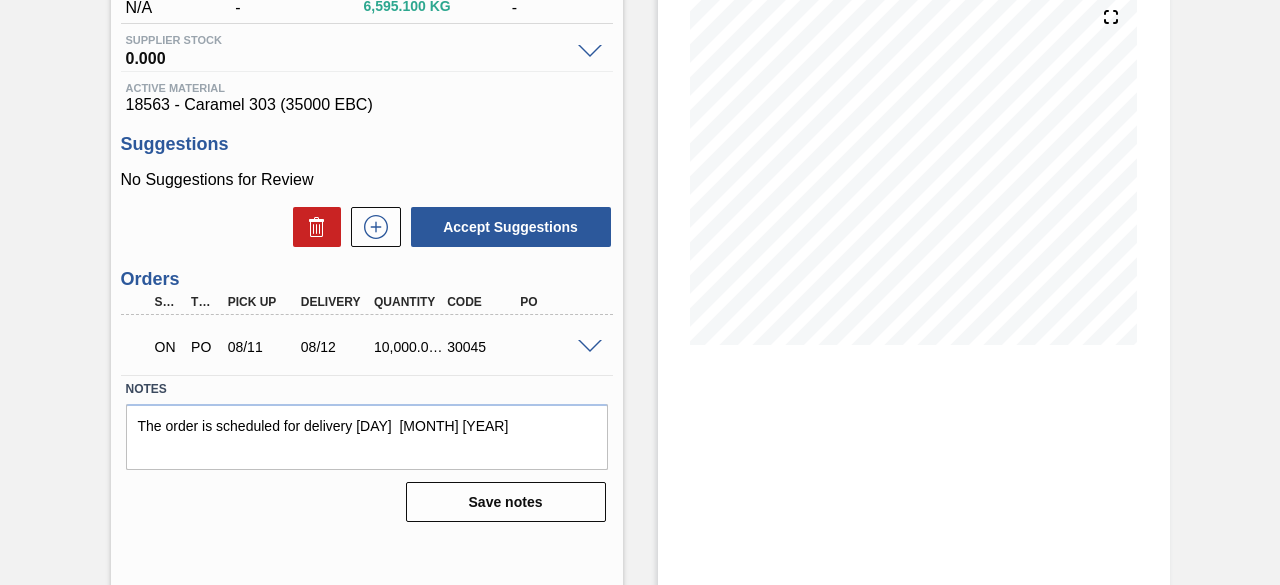 scroll, scrollTop: 244, scrollLeft: 0, axis: vertical 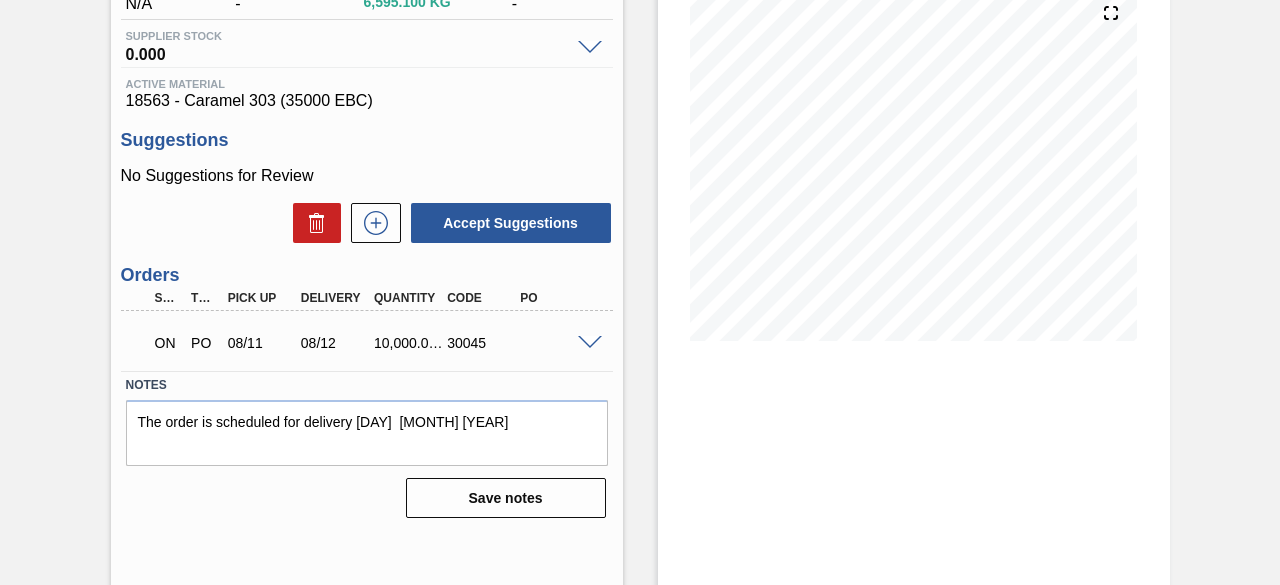 click on "Notes" at bounding box center [367, 385] 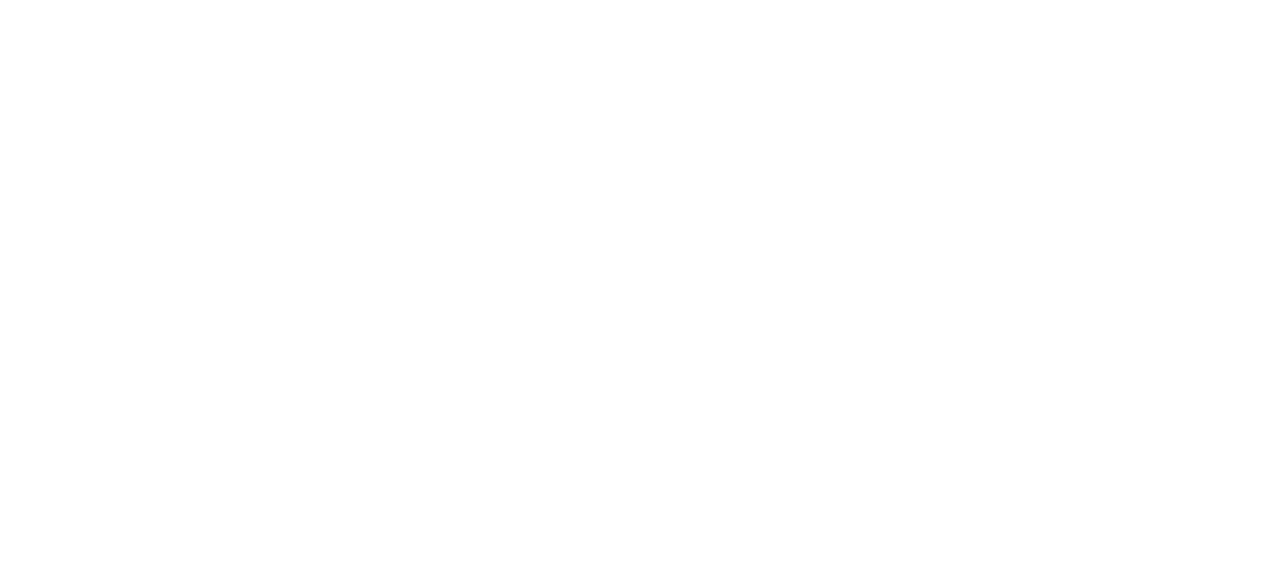 scroll, scrollTop: 0, scrollLeft: 0, axis: both 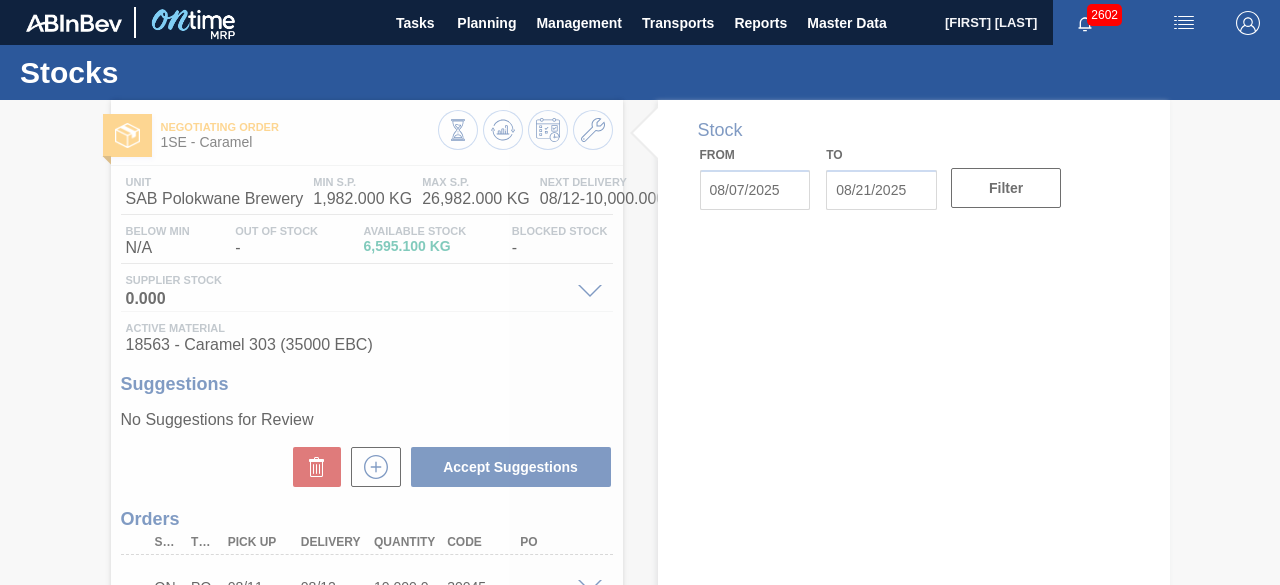 type on "08/07/2025" 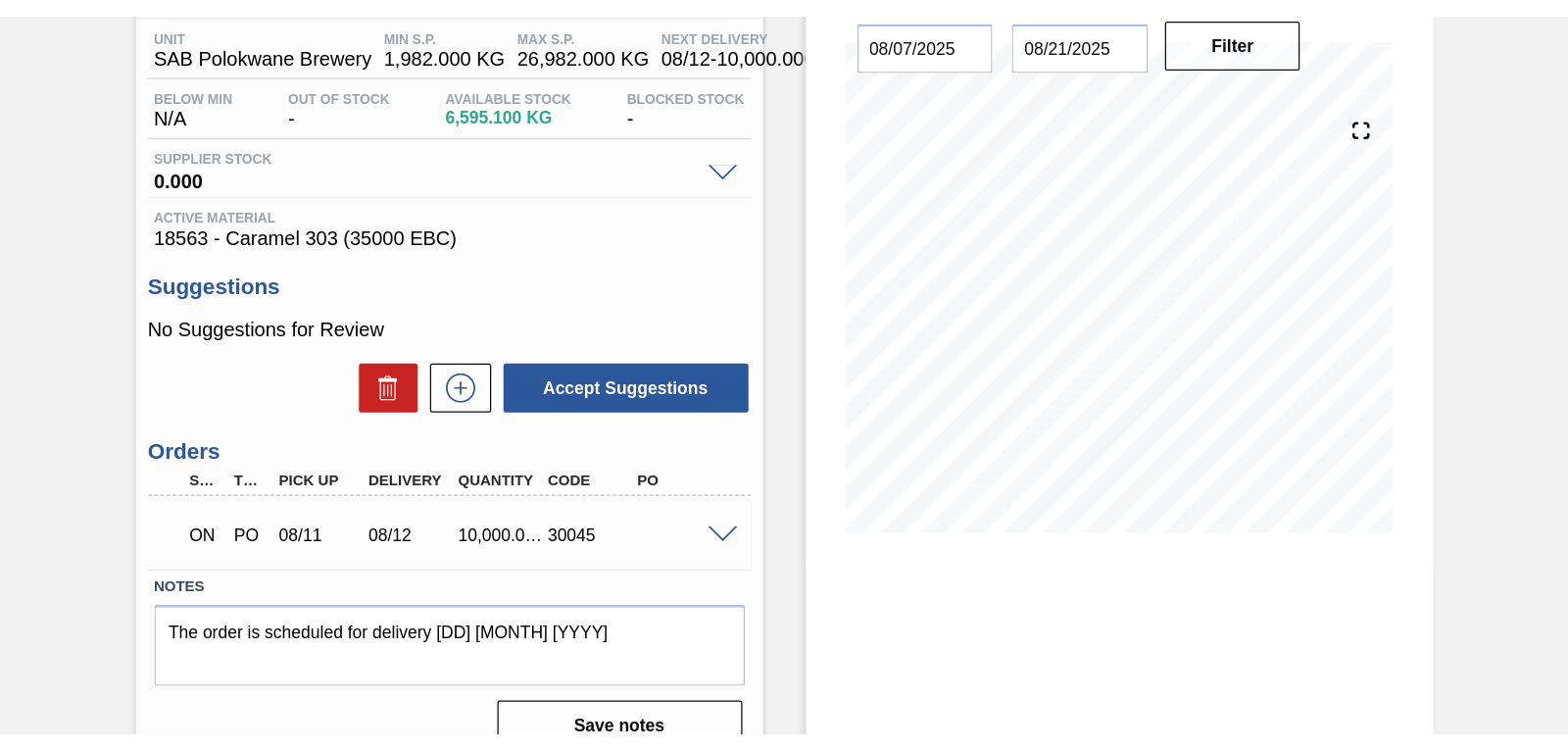 scroll, scrollTop: 165, scrollLeft: 0, axis: vertical 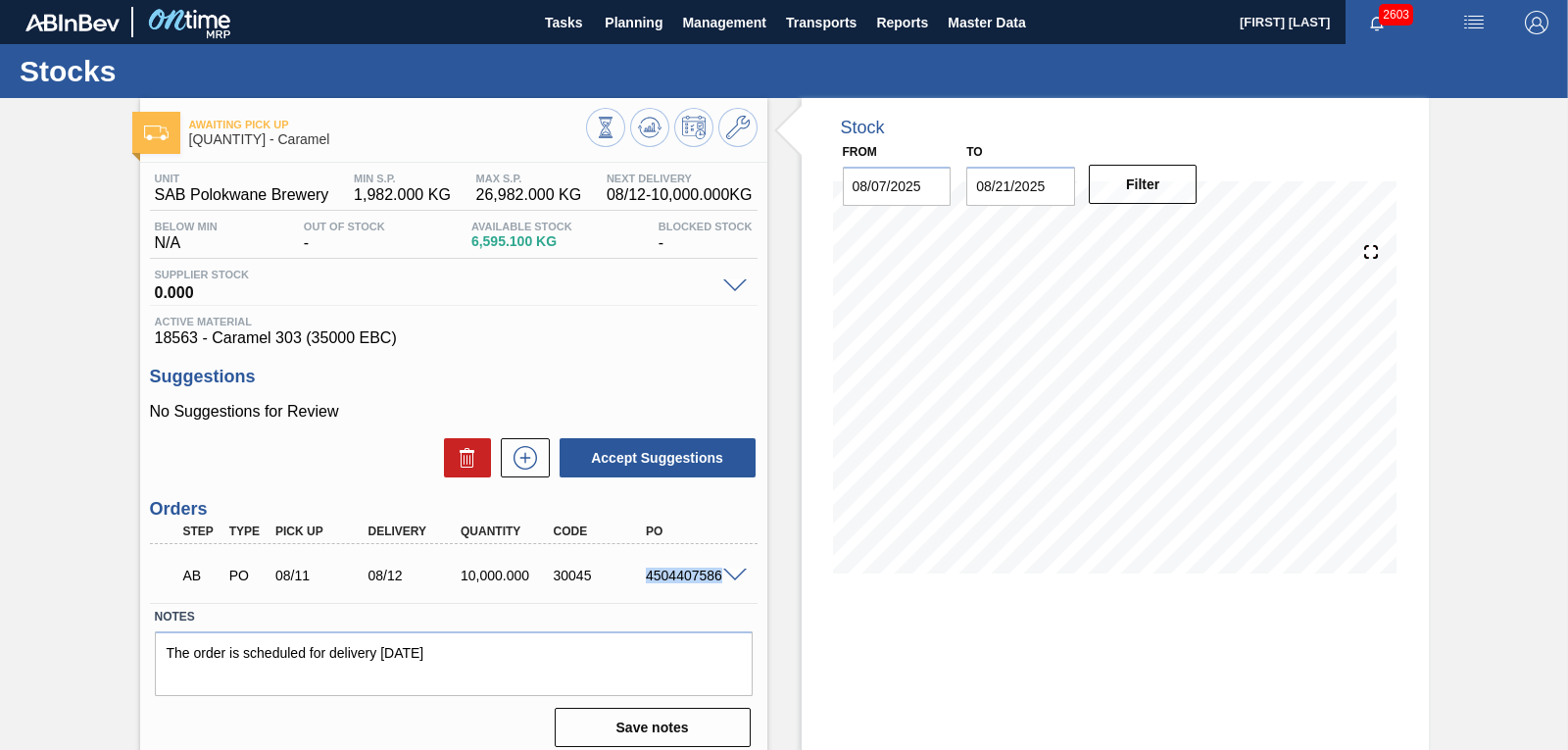 drag, startPoint x: 645, startPoint y: 577, endPoint x: 724, endPoint y: 568, distance: 79.51101 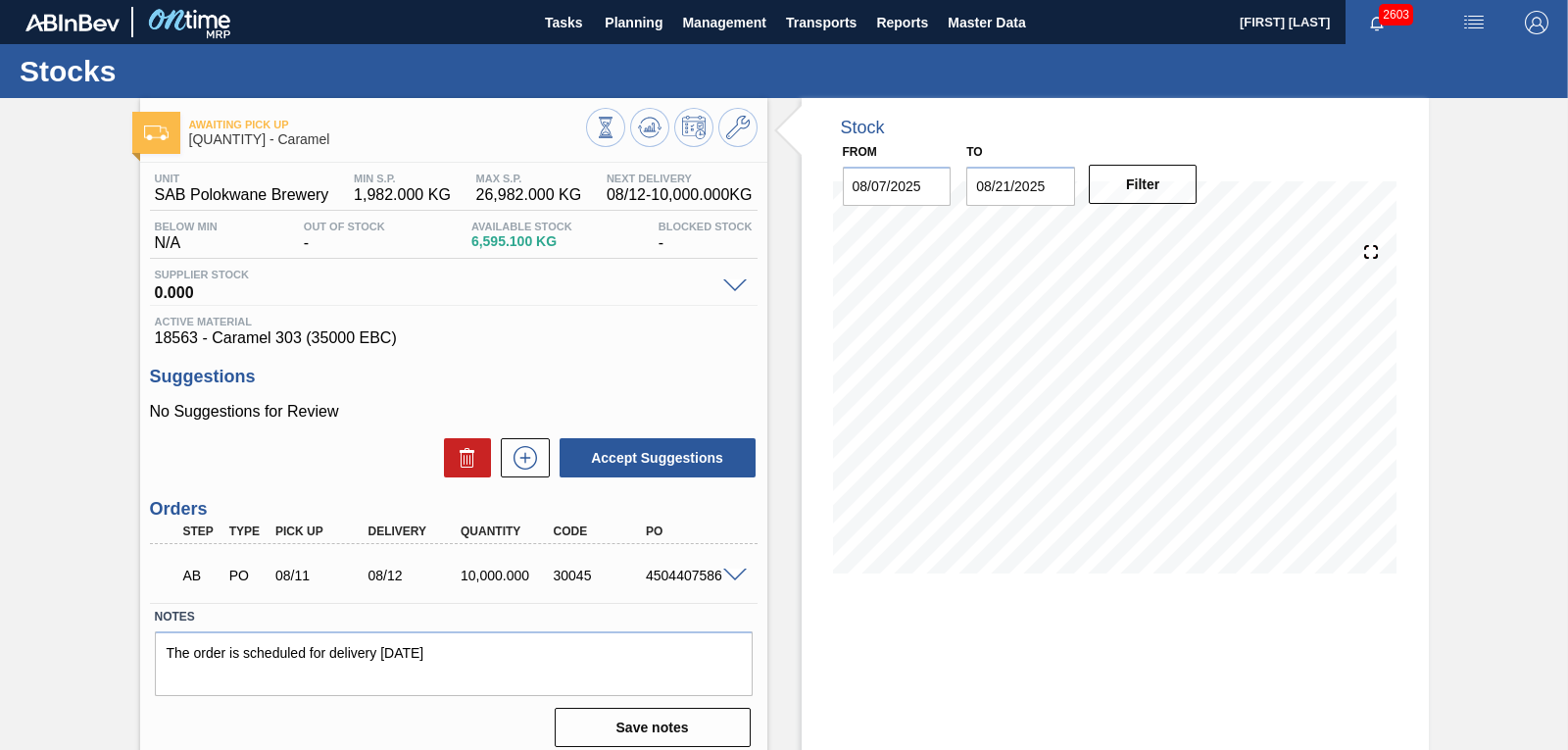 click on "Notes" at bounding box center (454, 617) 